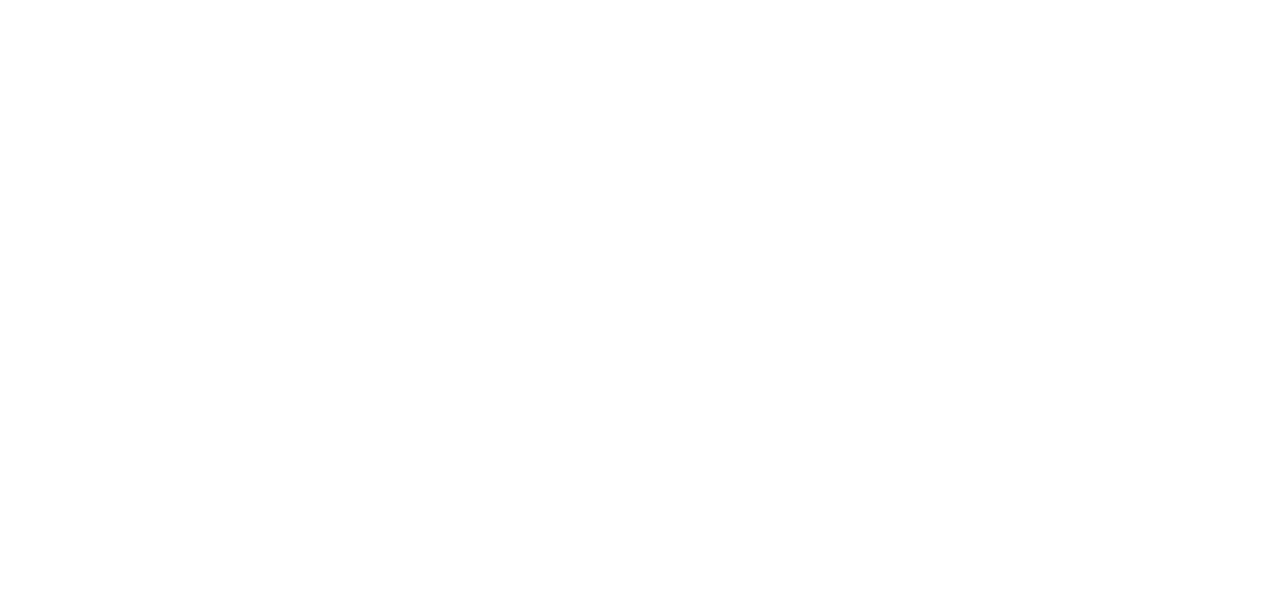 scroll, scrollTop: 0, scrollLeft: 0, axis: both 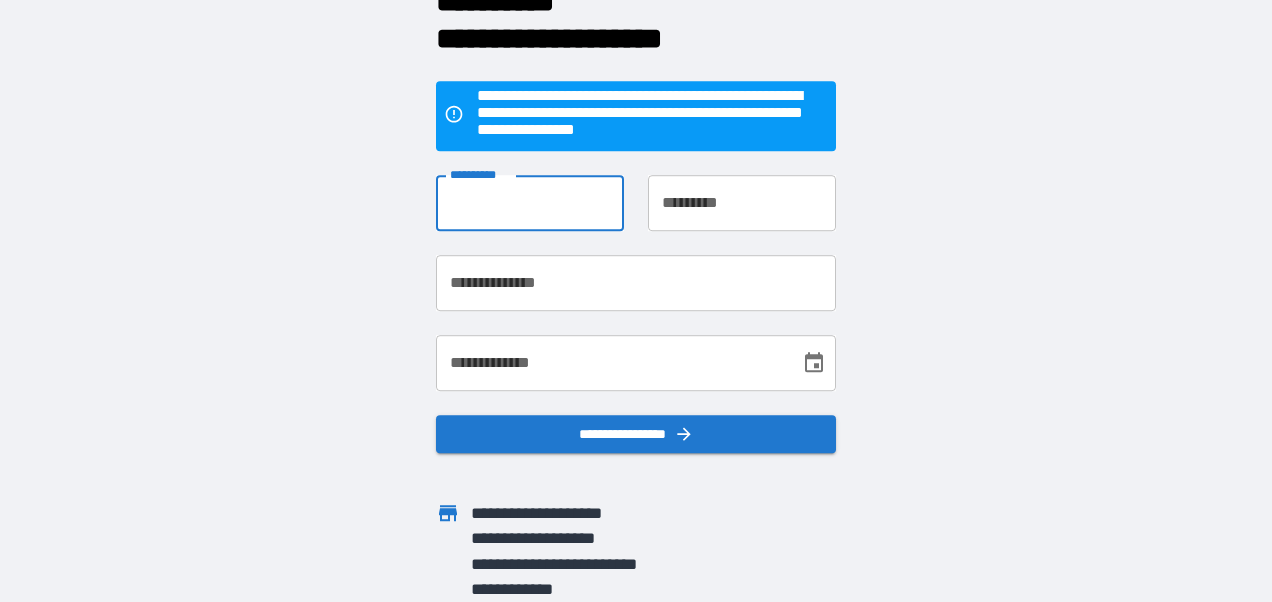 click on "**********" at bounding box center (530, 203) 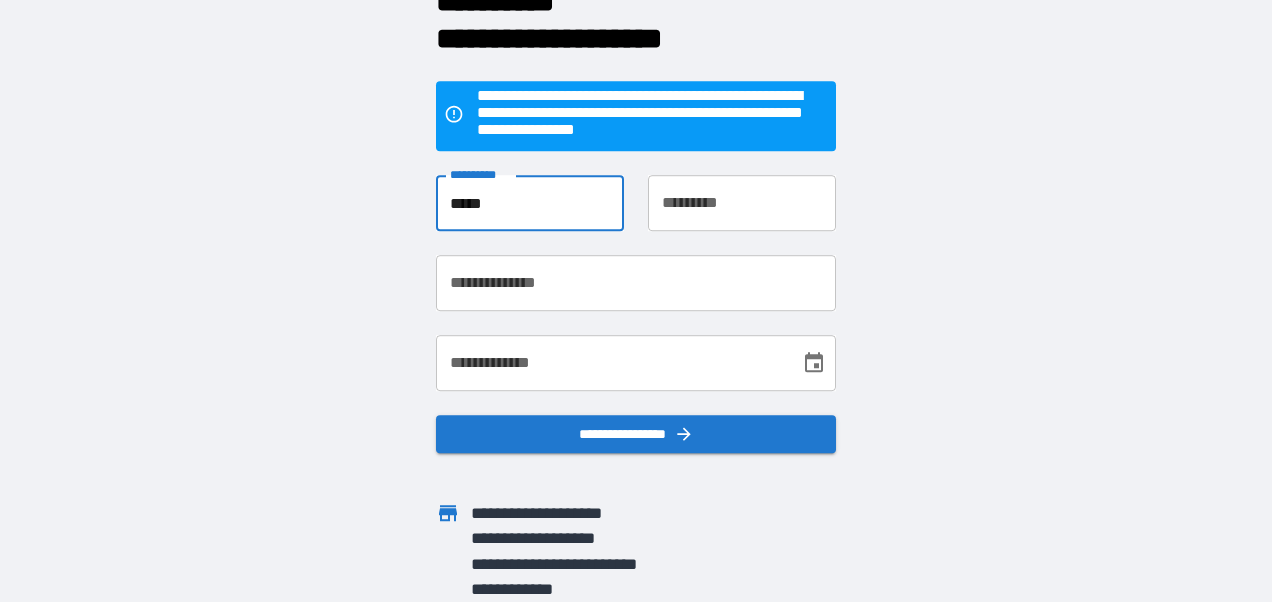 type on "*****" 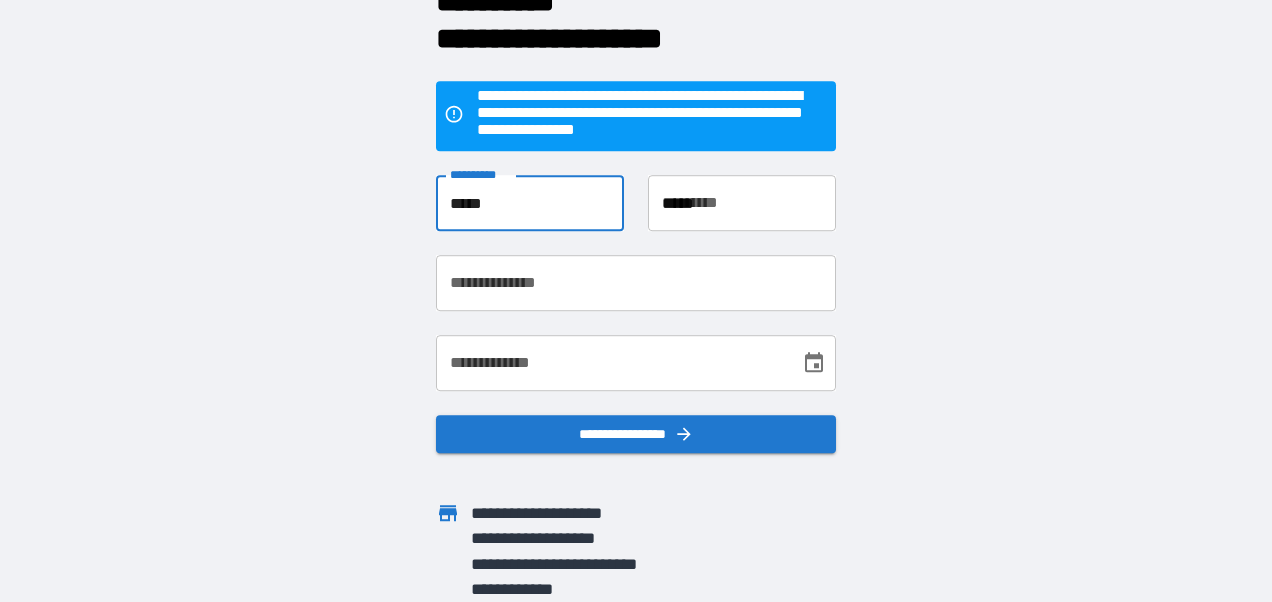type on "**********" 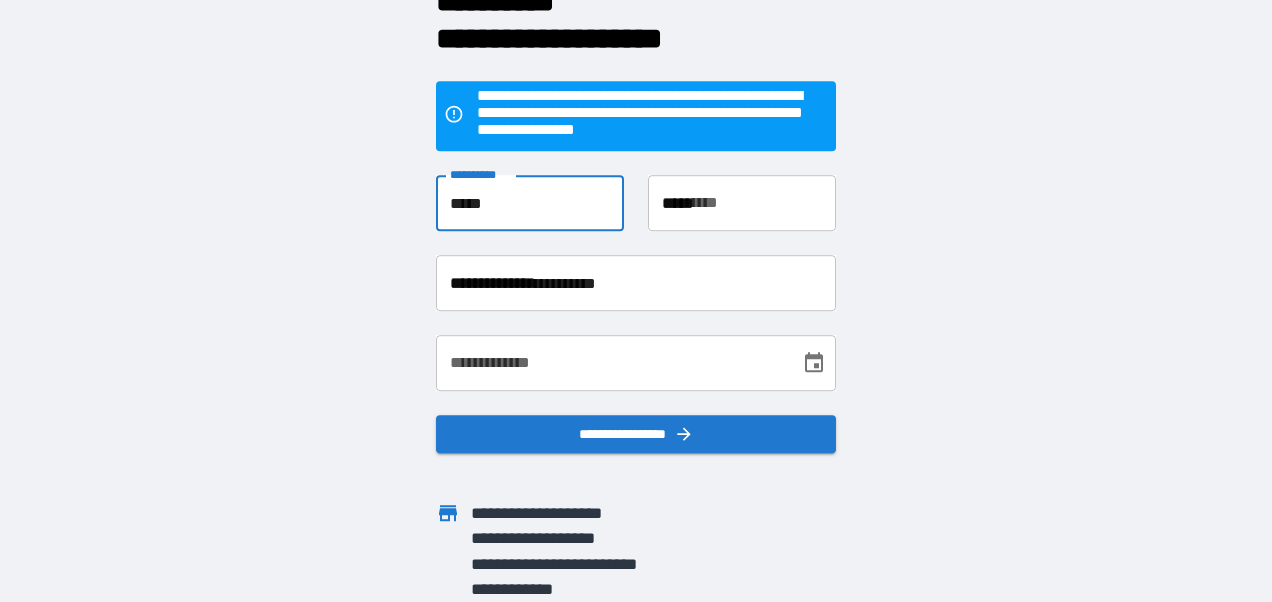 type on "**********" 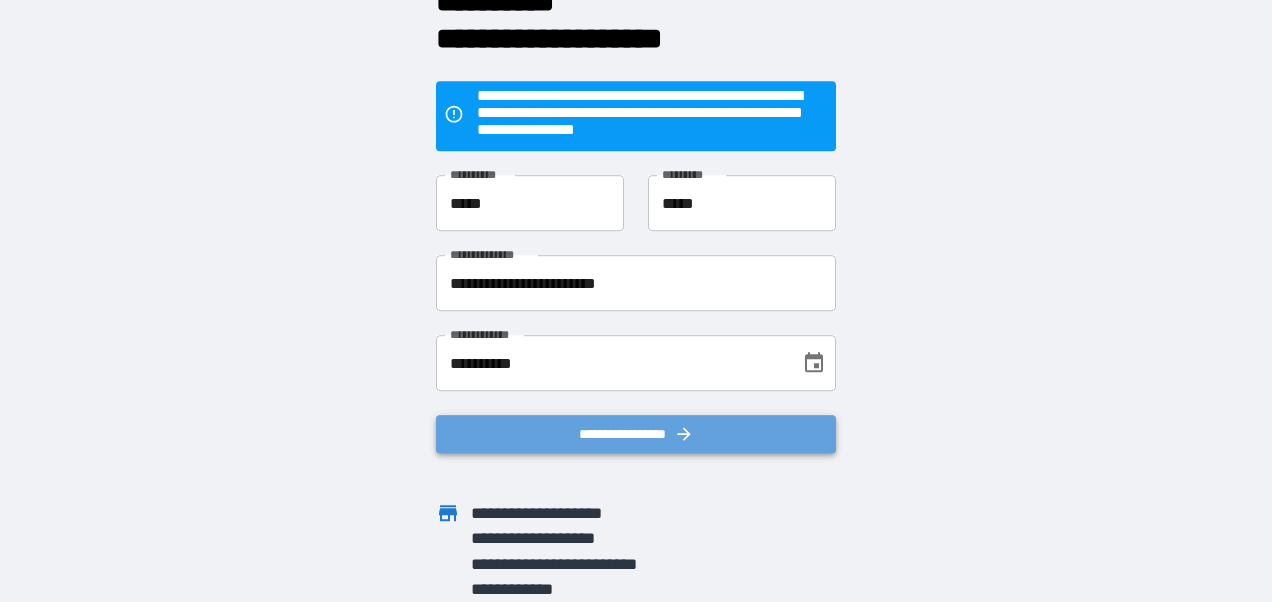 click on "**********" at bounding box center (636, 434) 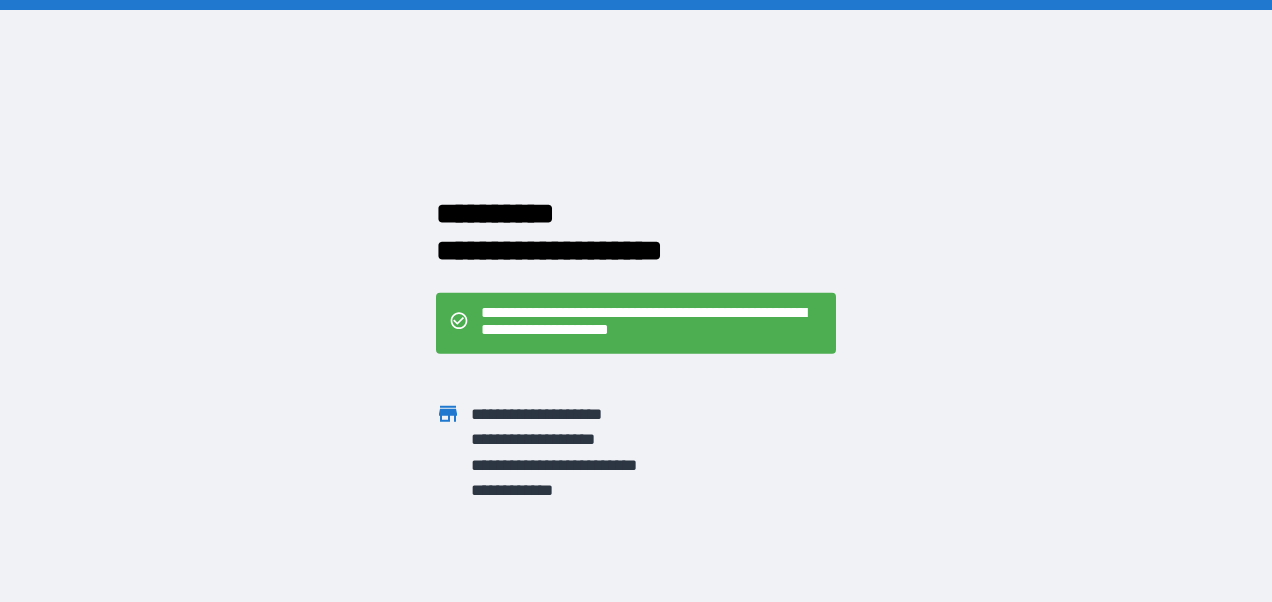 scroll, scrollTop: 0, scrollLeft: 0, axis: both 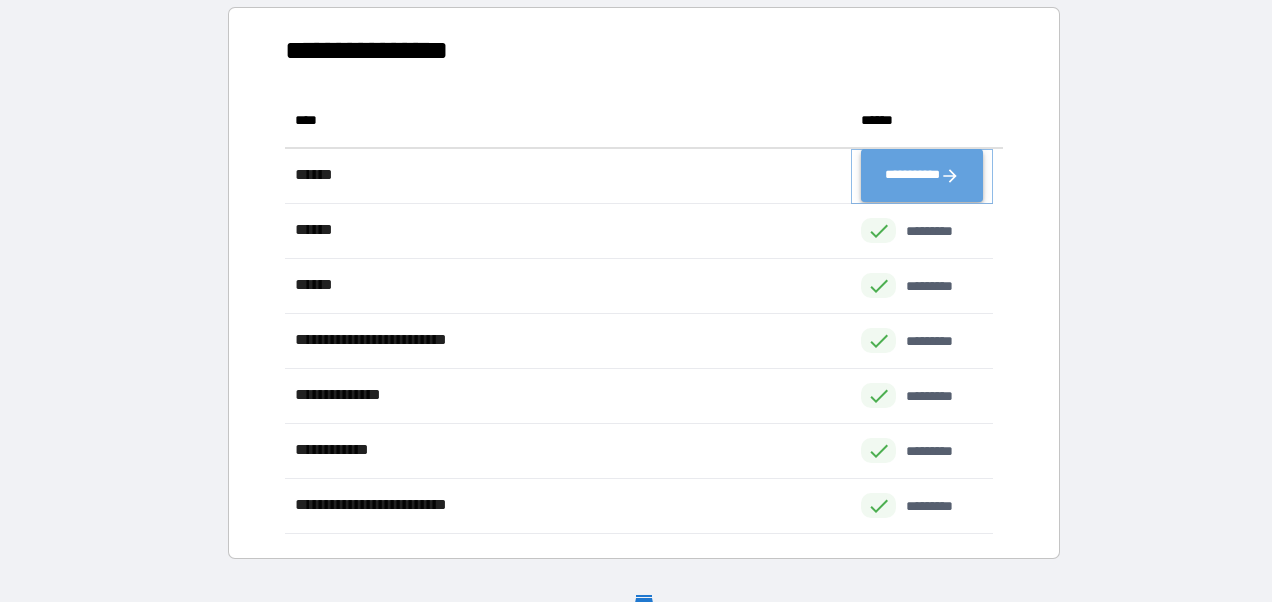 click on "**********" at bounding box center (922, 176) 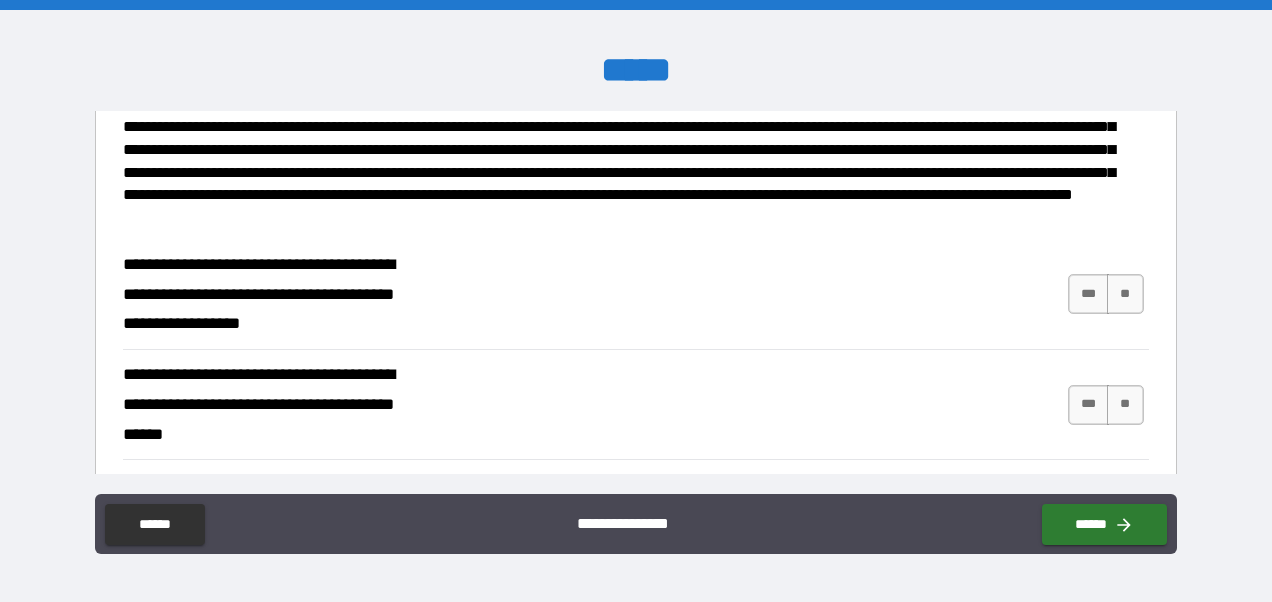 scroll, scrollTop: 1224, scrollLeft: 0, axis: vertical 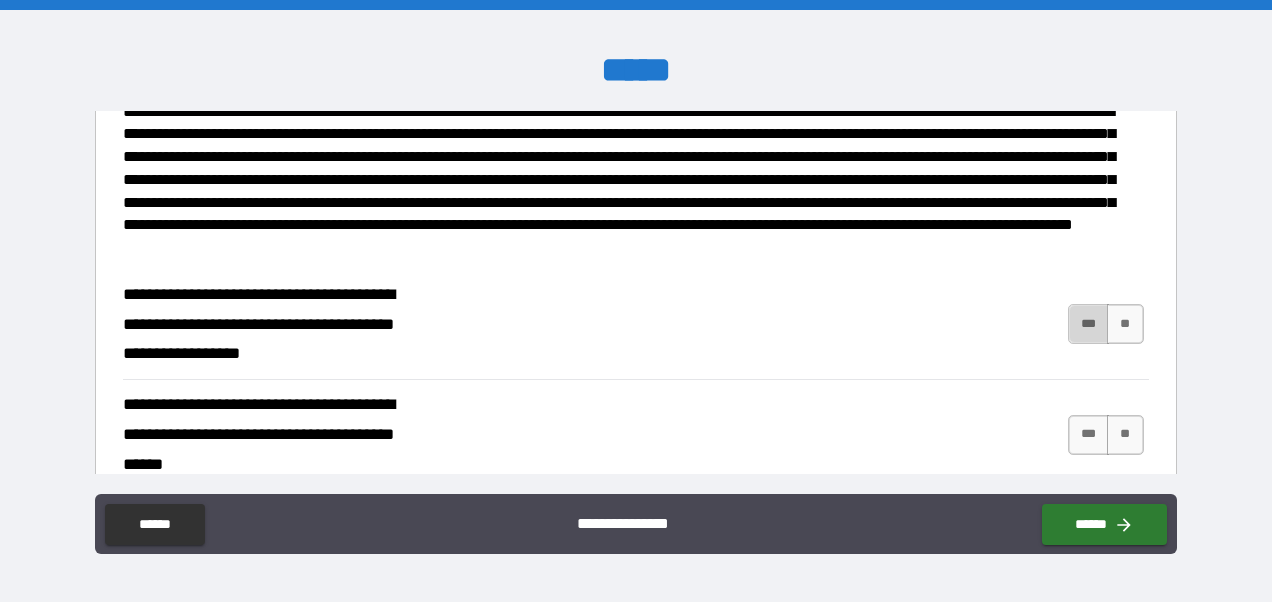 click on "***" at bounding box center [1089, 324] 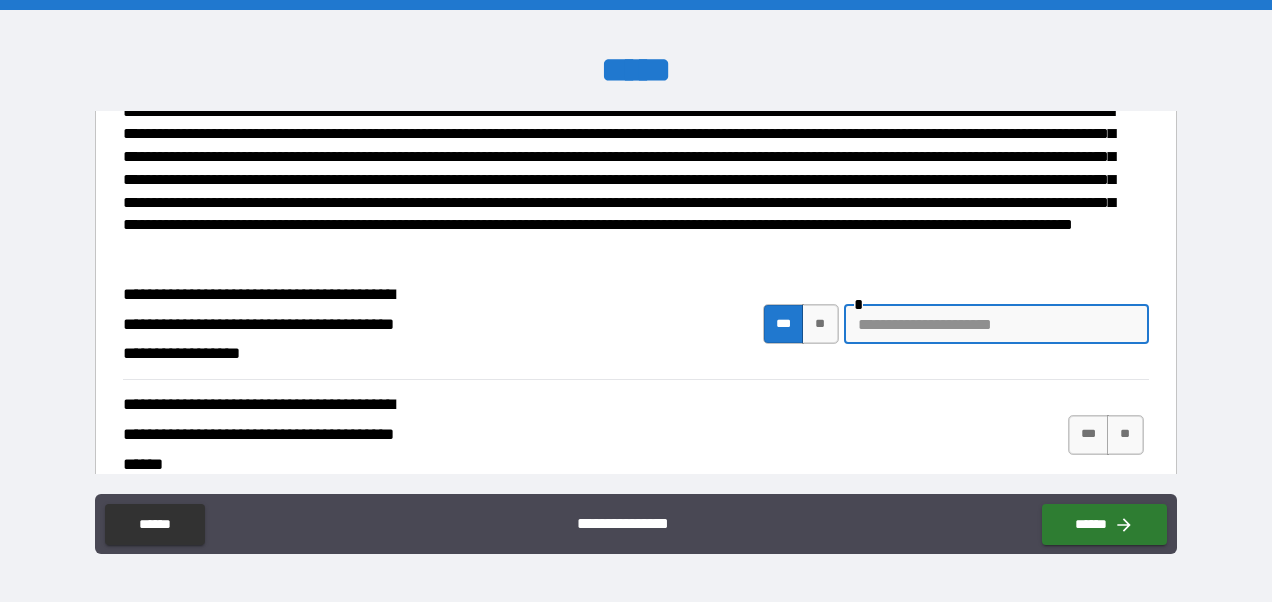 click at bounding box center [996, 324] 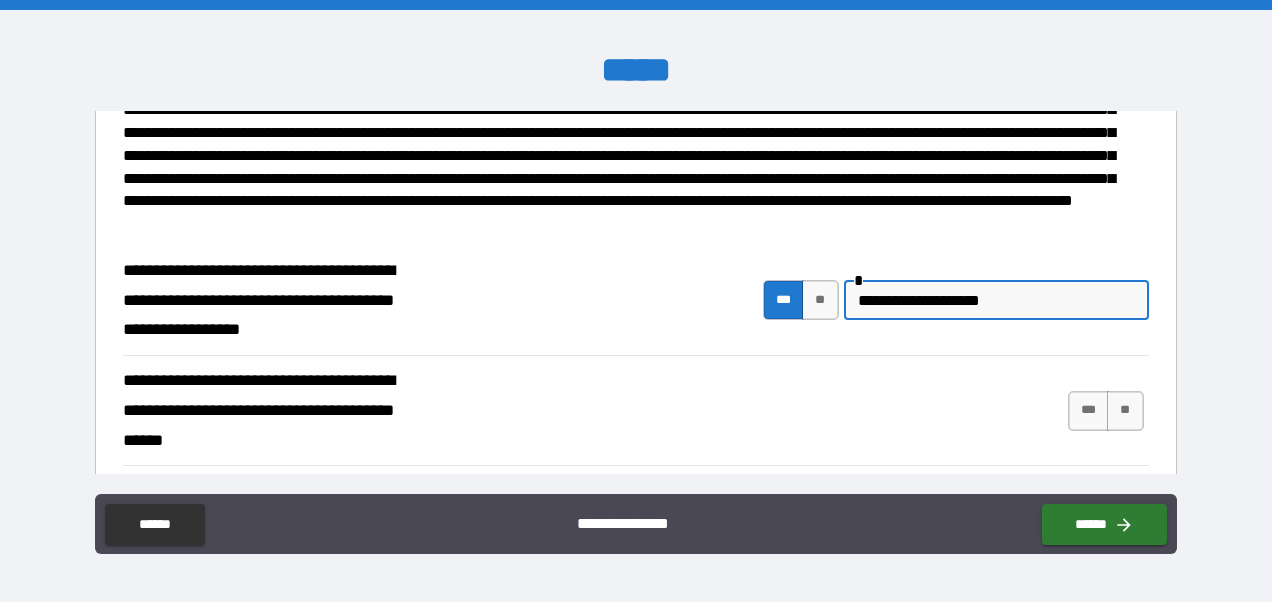 scroll, scrollTop: 1258, scrollLeft: 0, axis: vertical 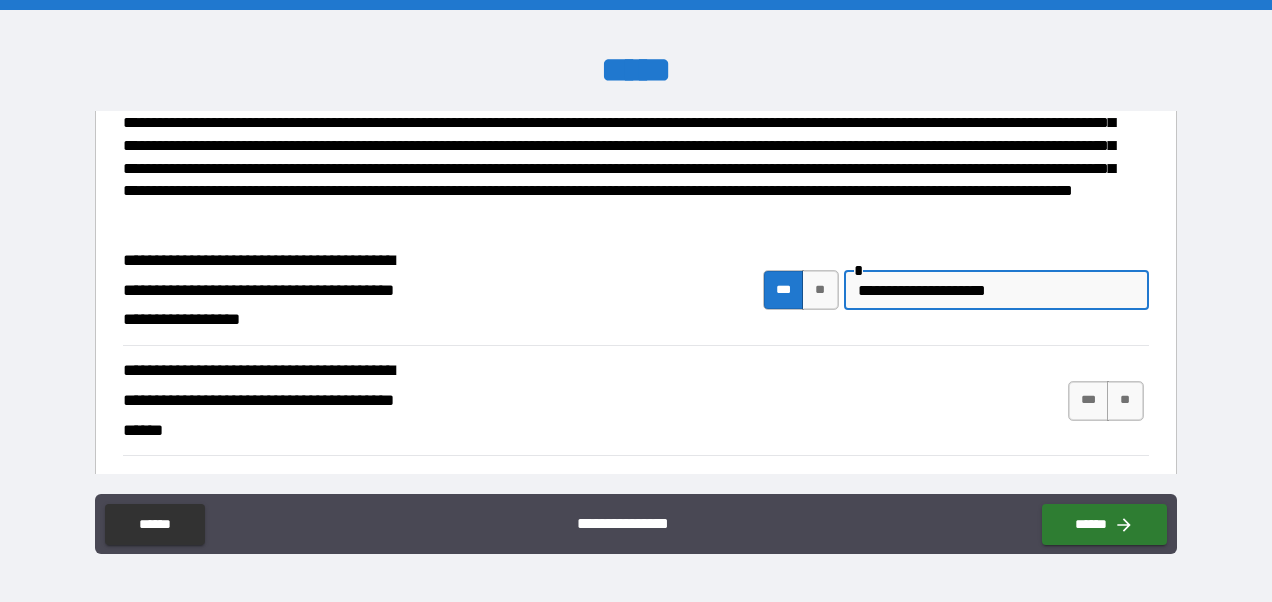 click on "**********" at bounding box center [996, 290] 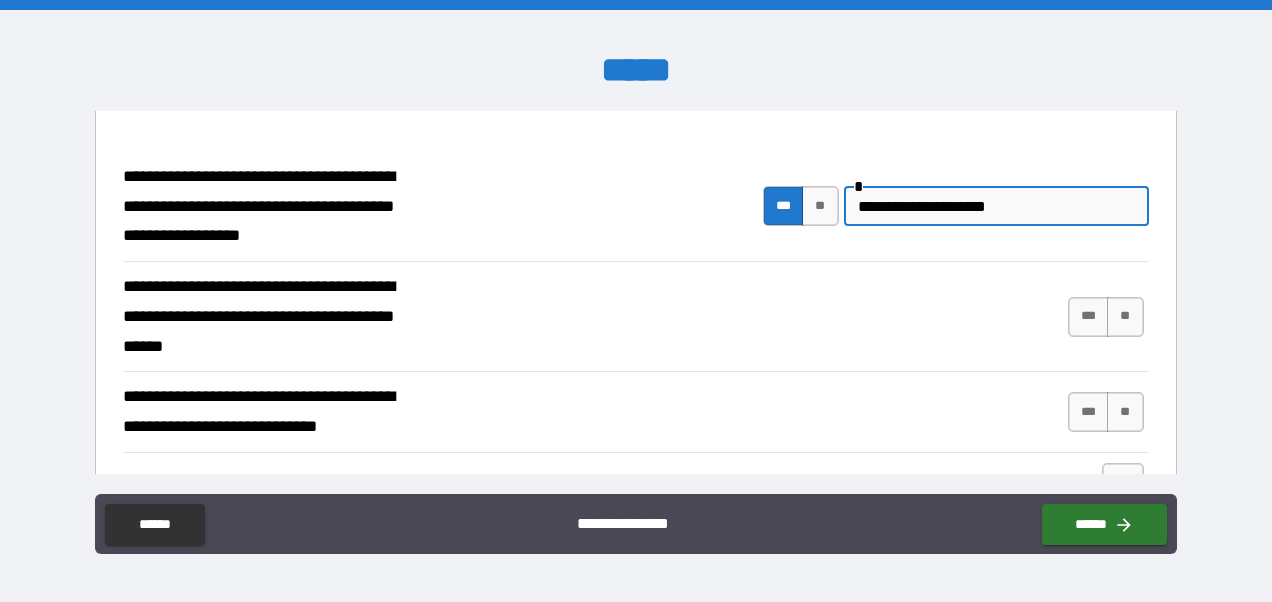scroll, scrollTop: 1358, scrollLeft: 0, axis: vertical 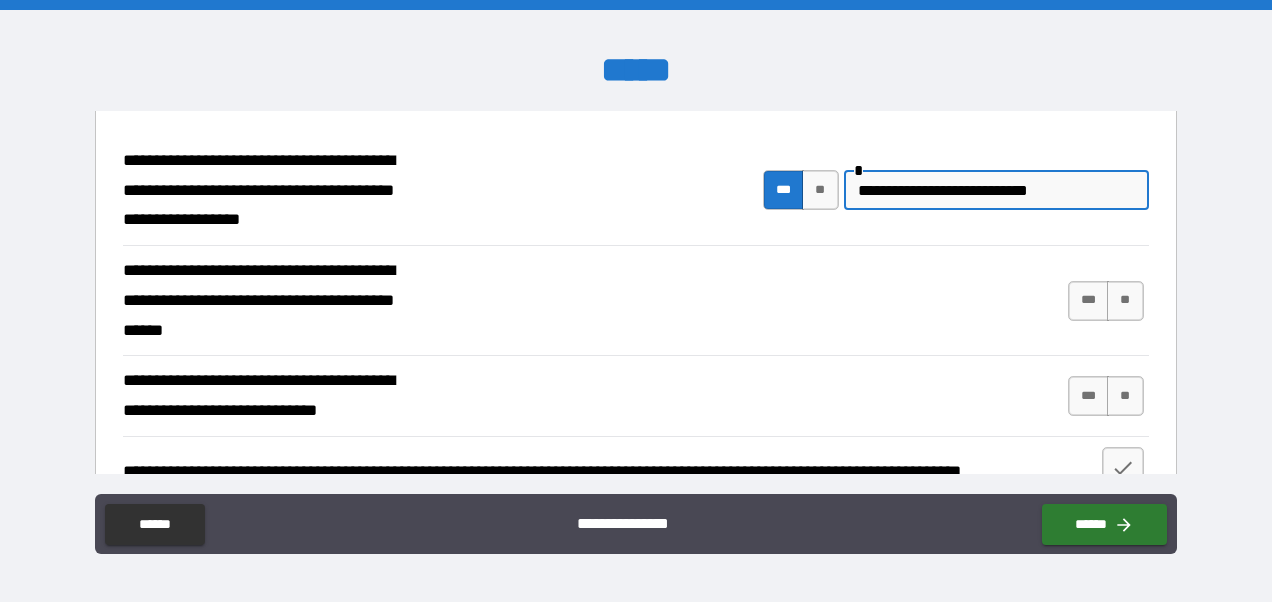 type on "**********" 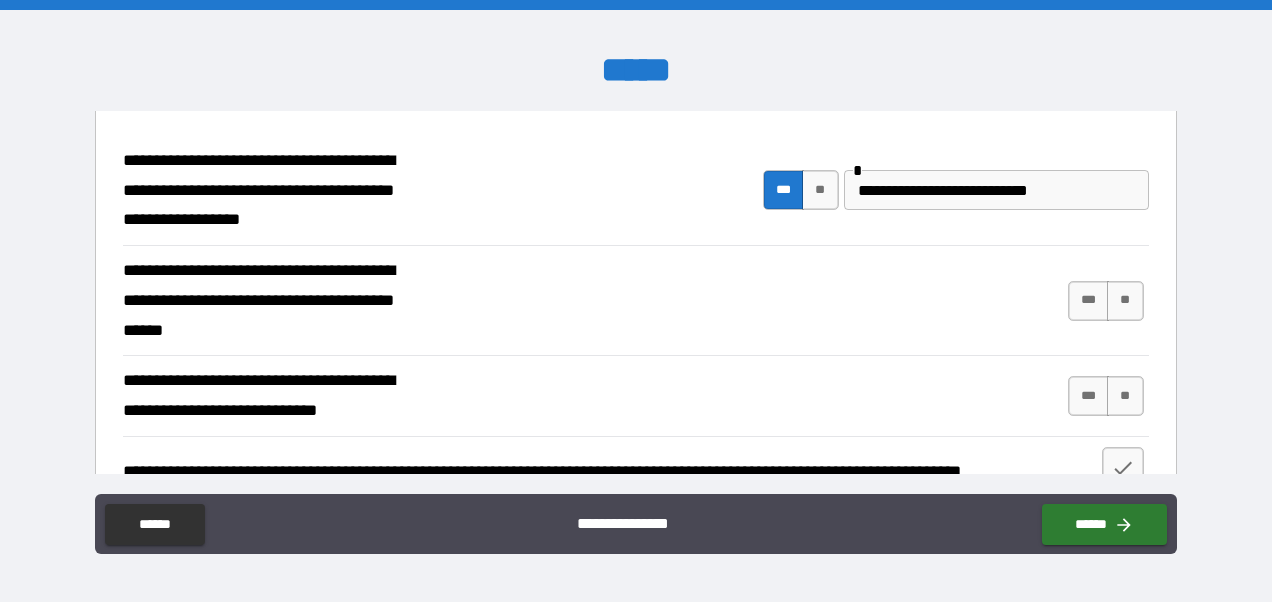 click on "**********" at bounding box center [635, 300] 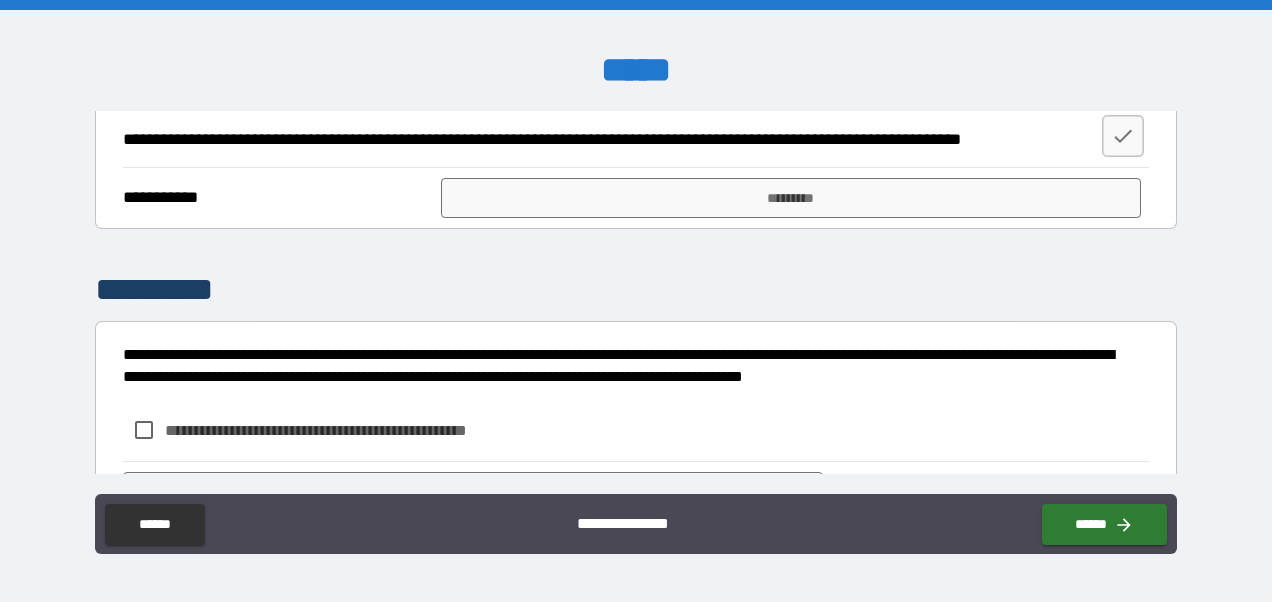 scroll, scrollTop: 1658, scrollLeft: 0, axis: vertical 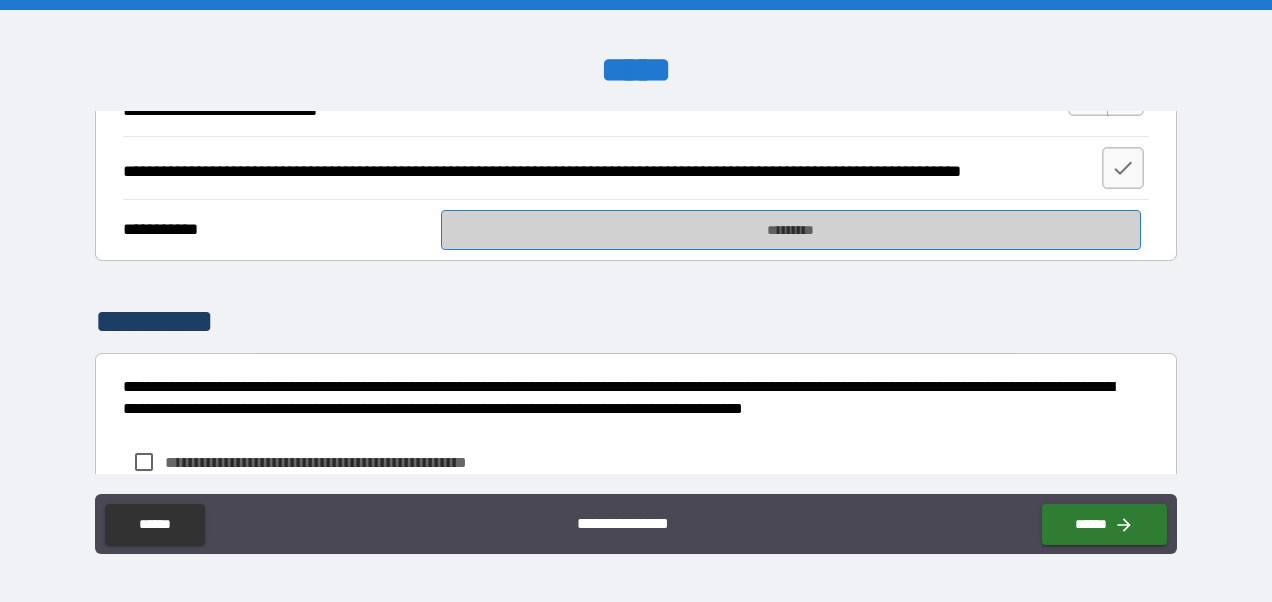 click on "*********" at bounding box center [791, 230] 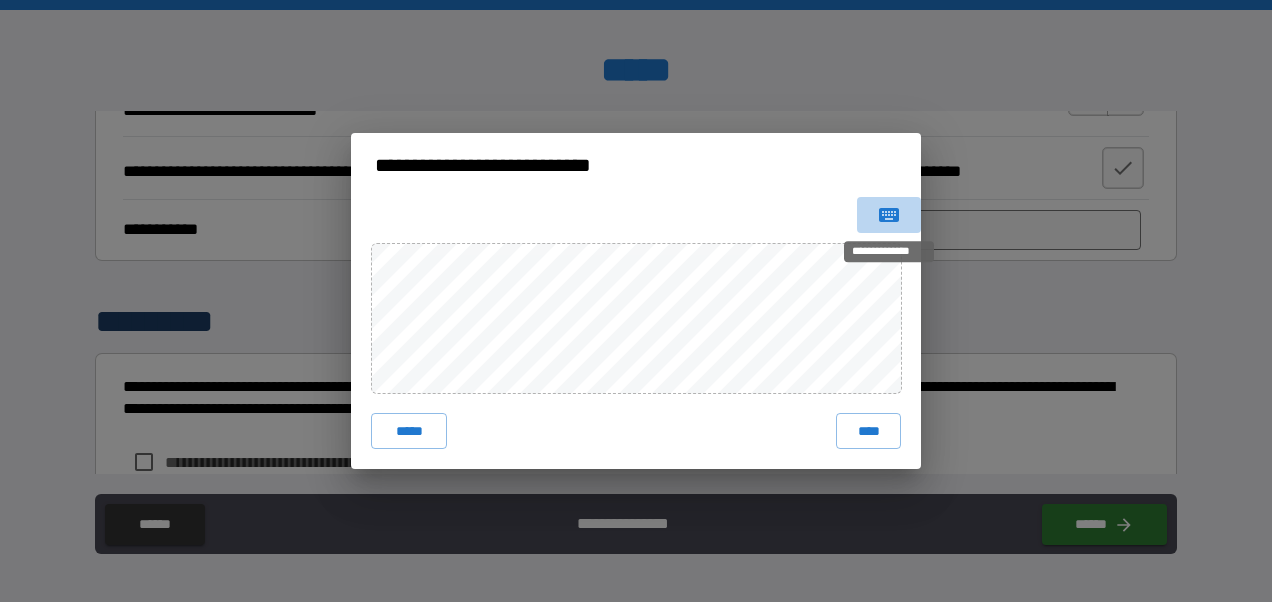 click 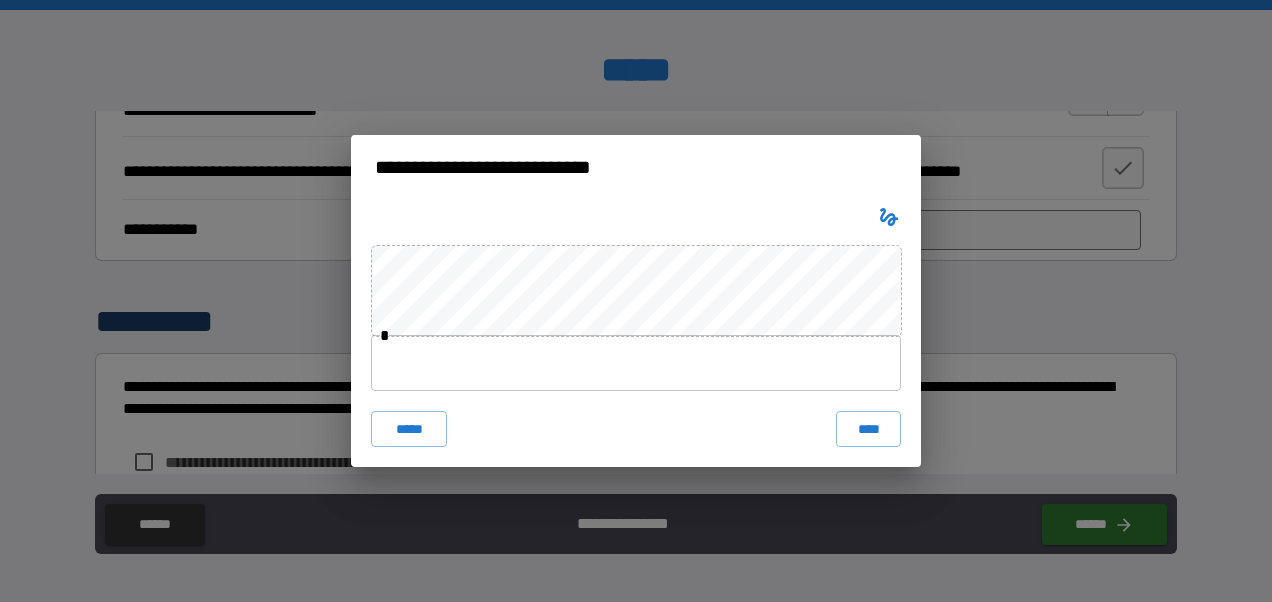 type 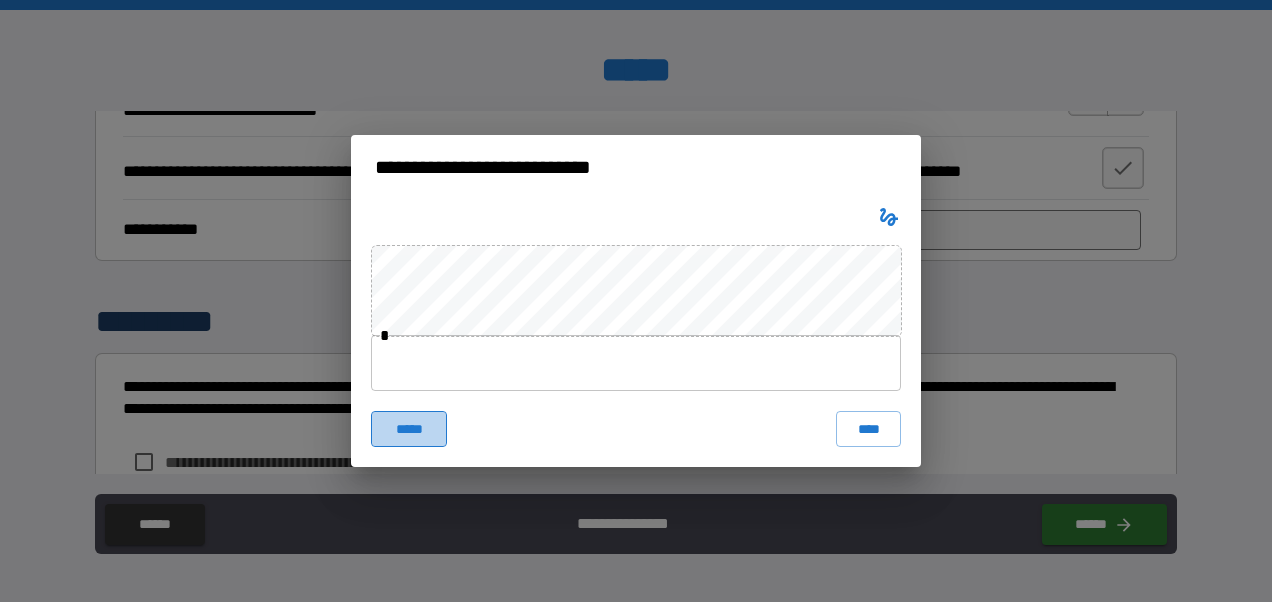 click on "*****" at bounding box center (409, 429) 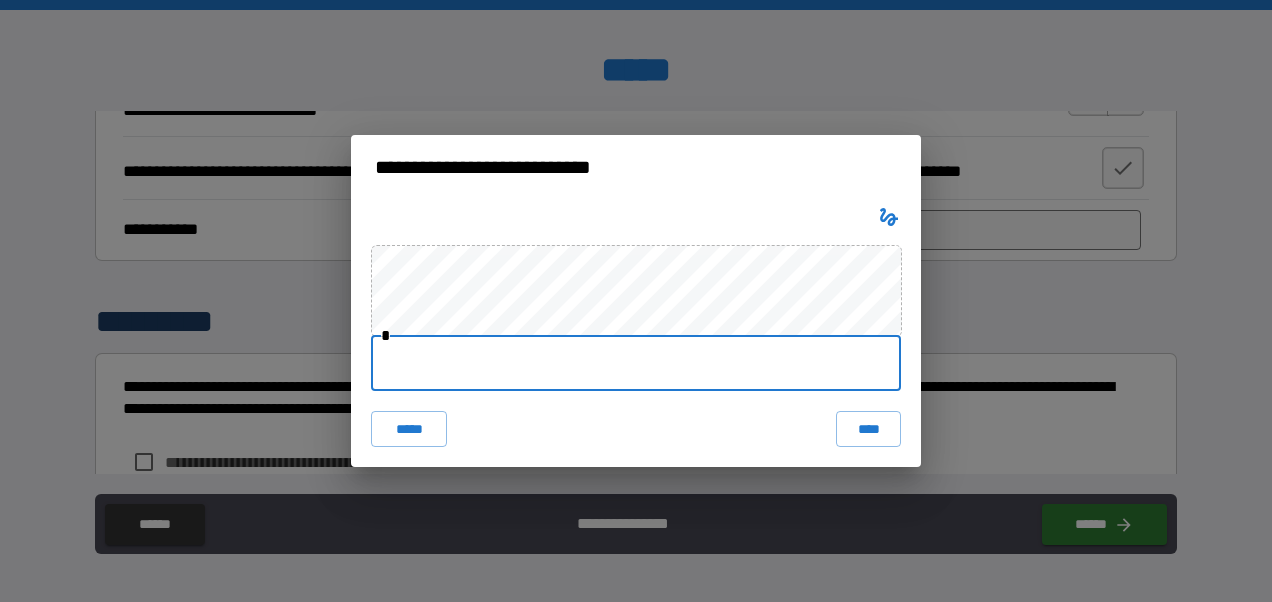 click at bounding box center (636, 363) 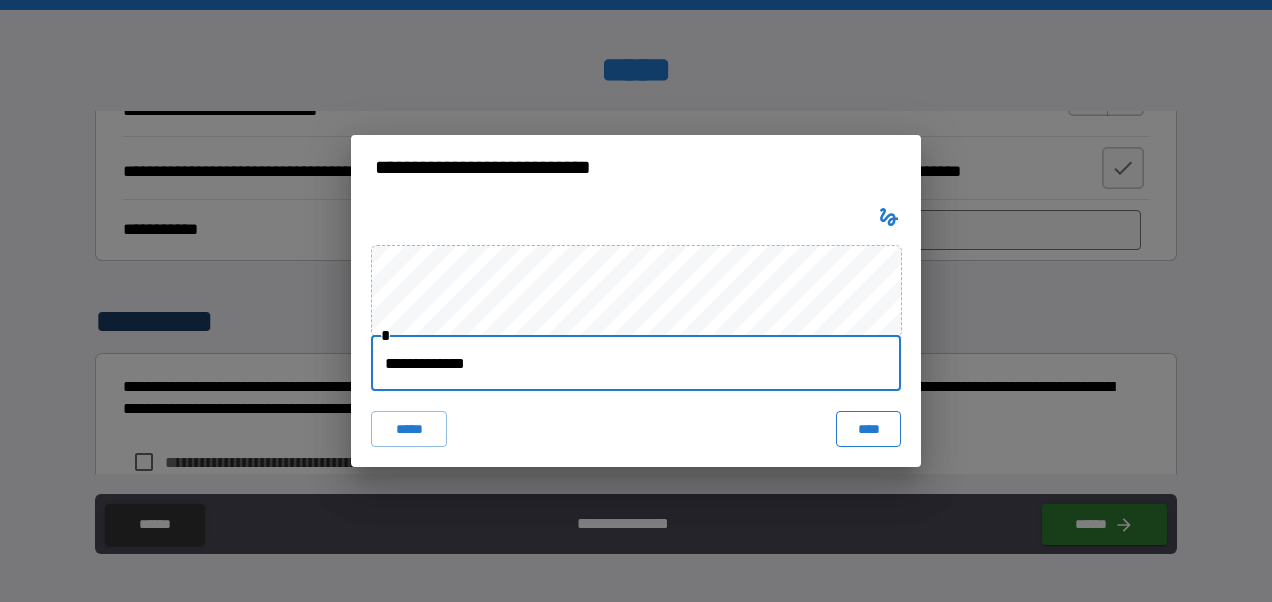 type on "**********" 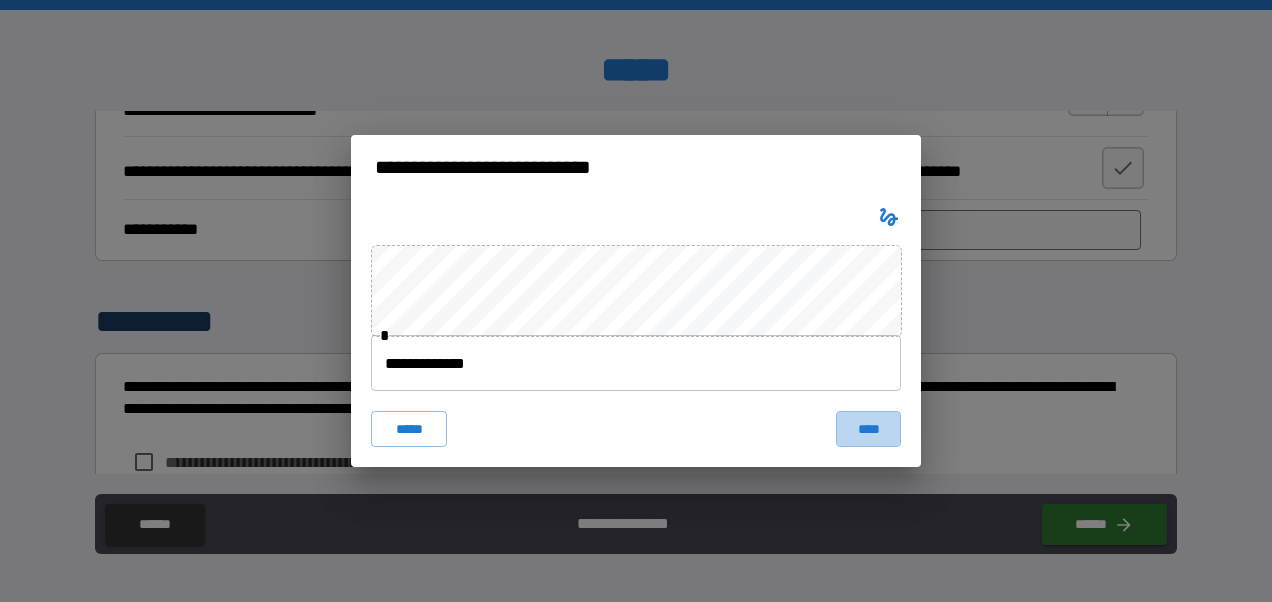 click on "****" at bounding box center (868, 429) 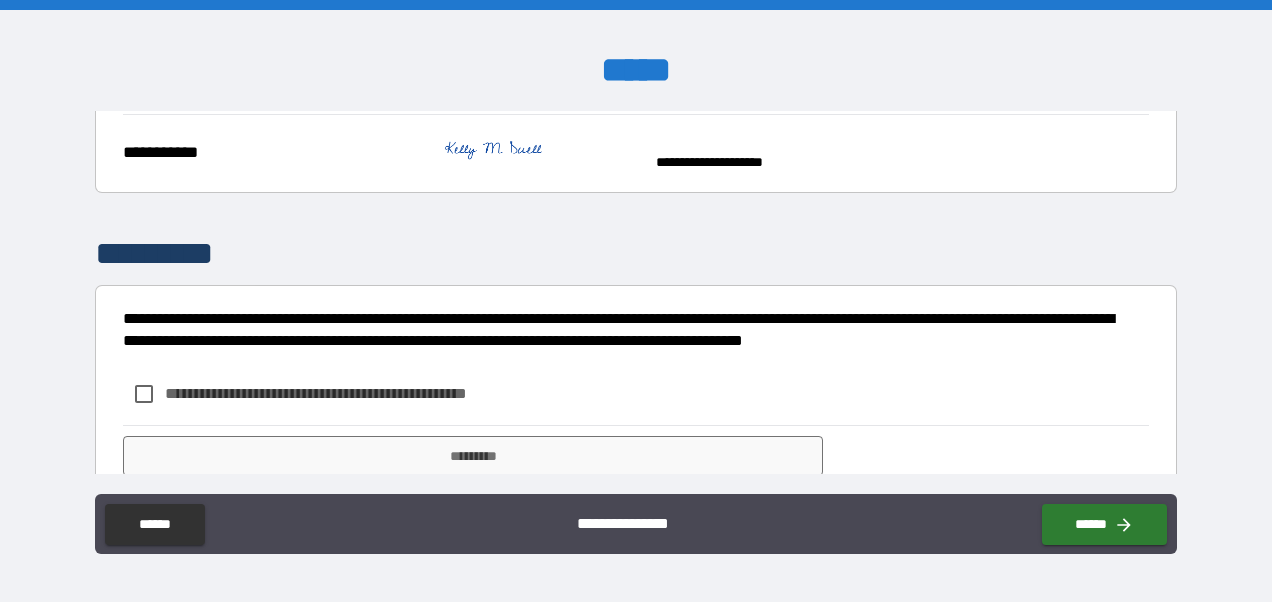 scroll, scrollTop: 1758, scrollLeft: 0, axis: vertical 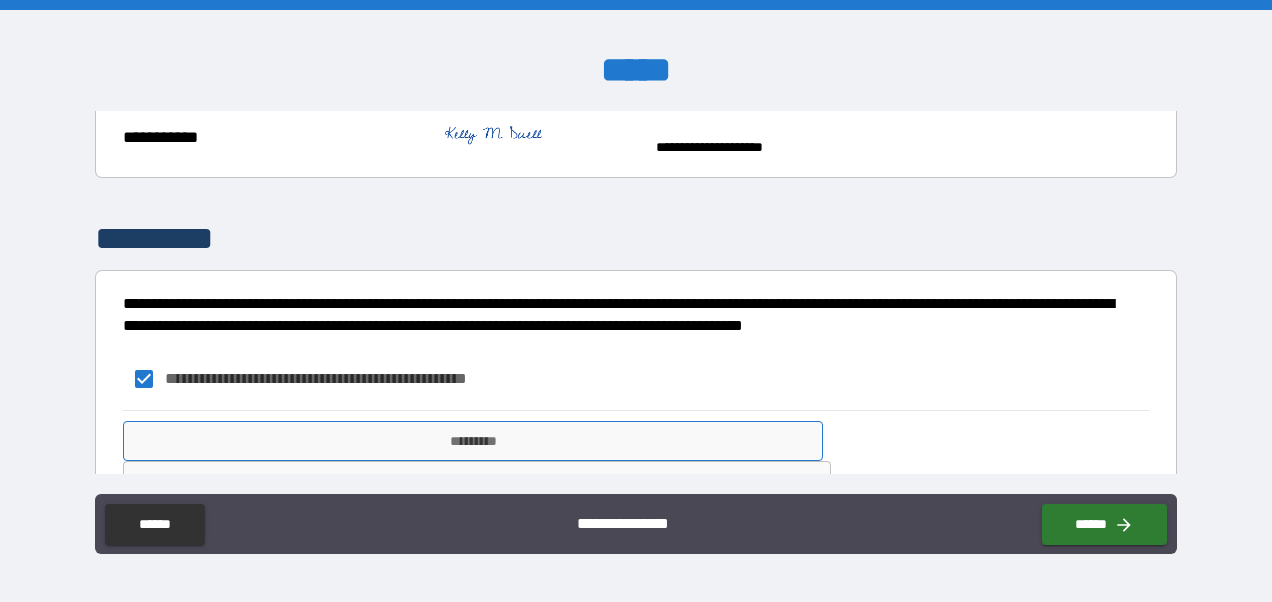 click on "*********" at bounding box center [473, 441] 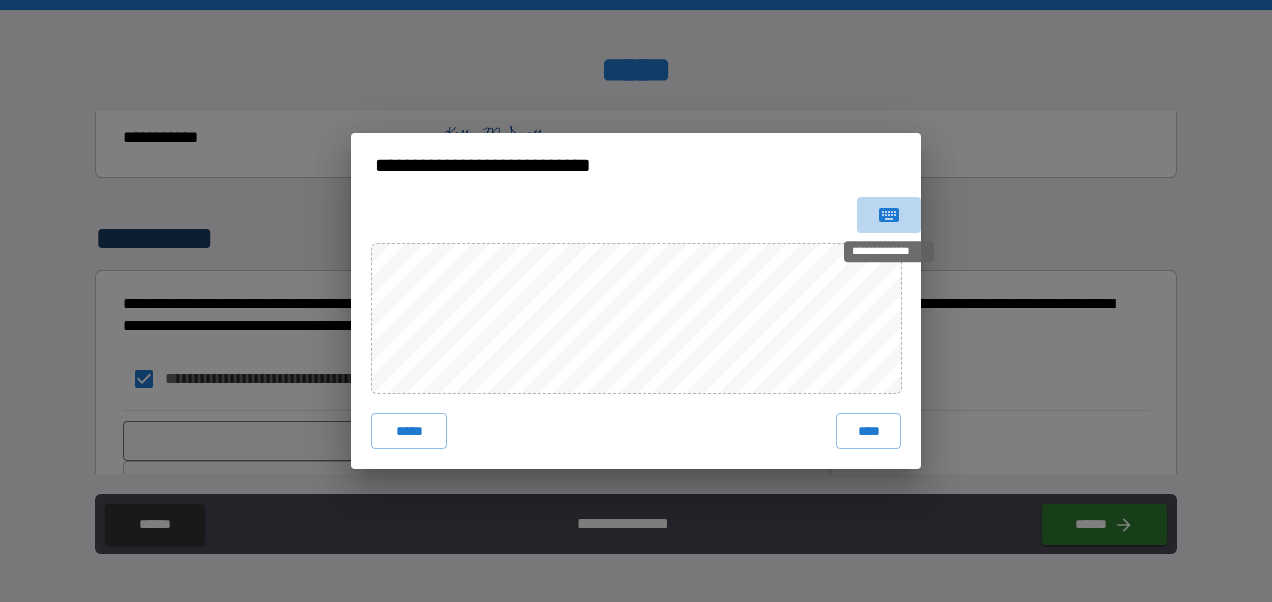click 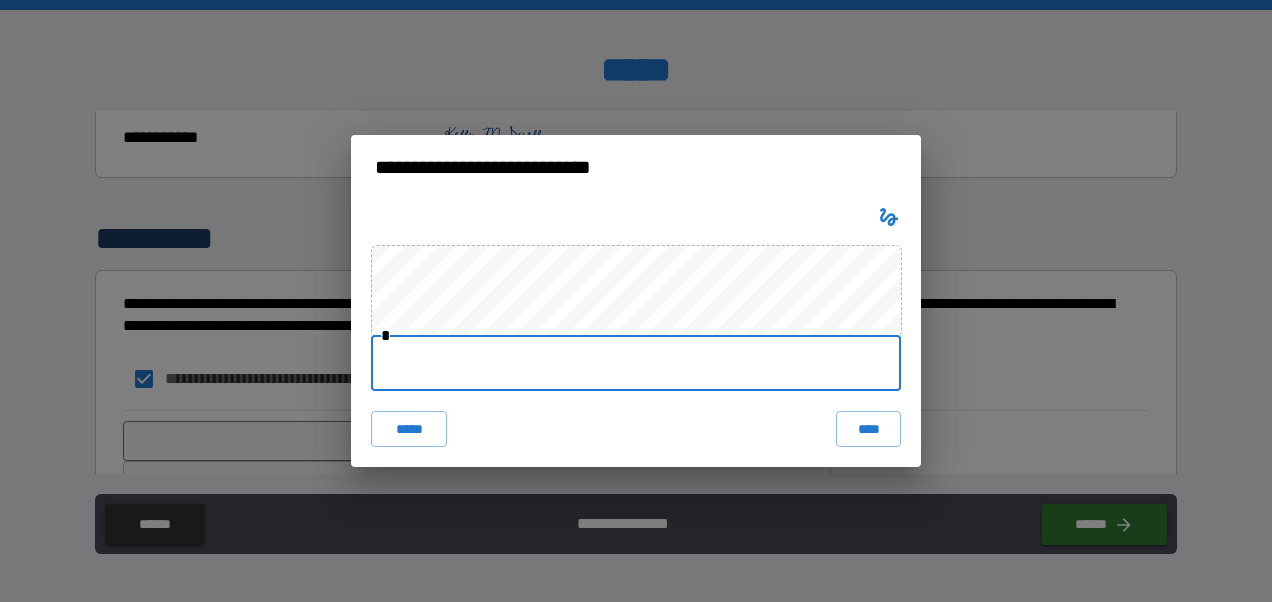 click at bounding box center (636, 363) 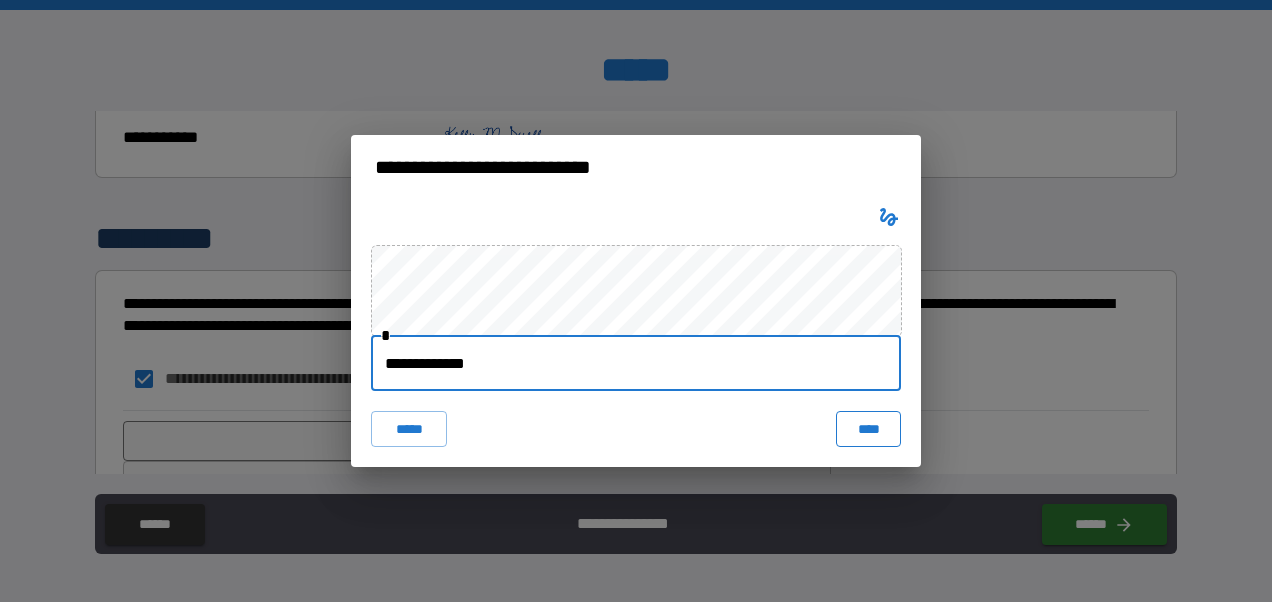 type on "**********" 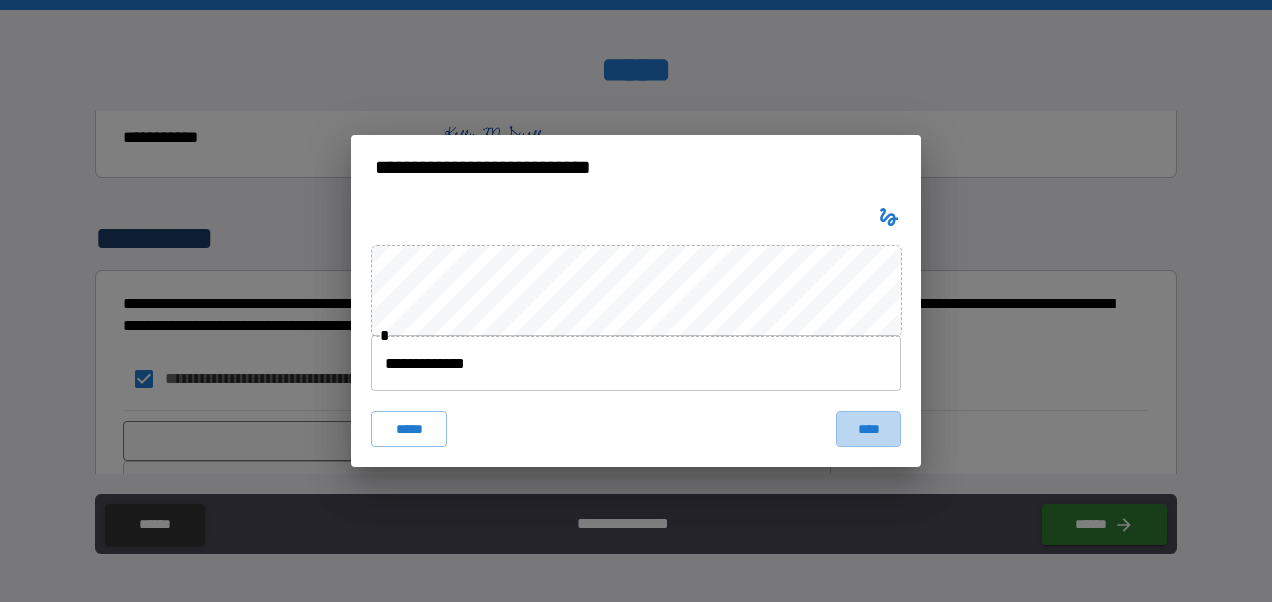 click on "****" at bounding box center (868, 429) 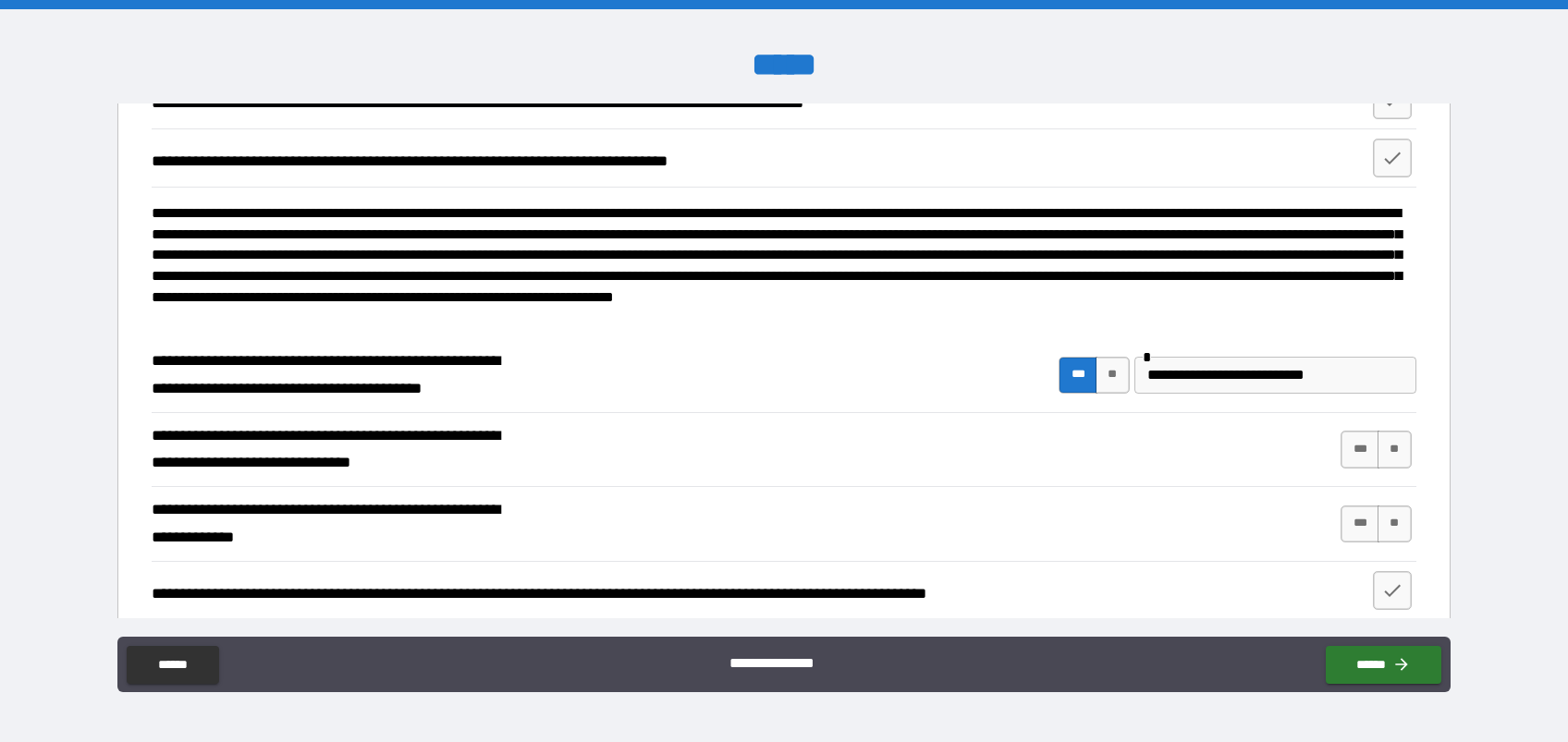 scroll, scrollTop: 903, scrollLeft: 0, axis: vertical 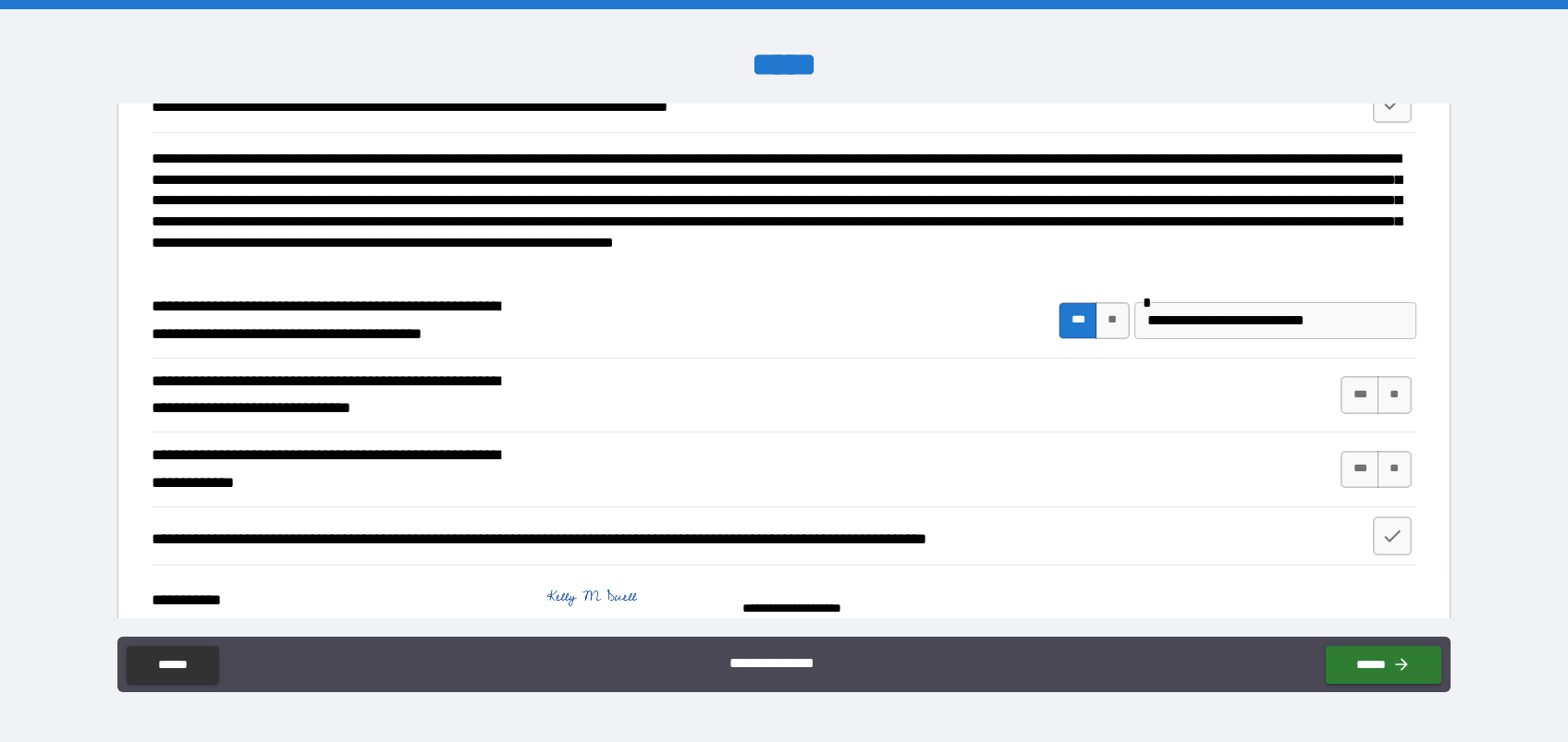 click on "**********" at bounding box center [1275, 321] 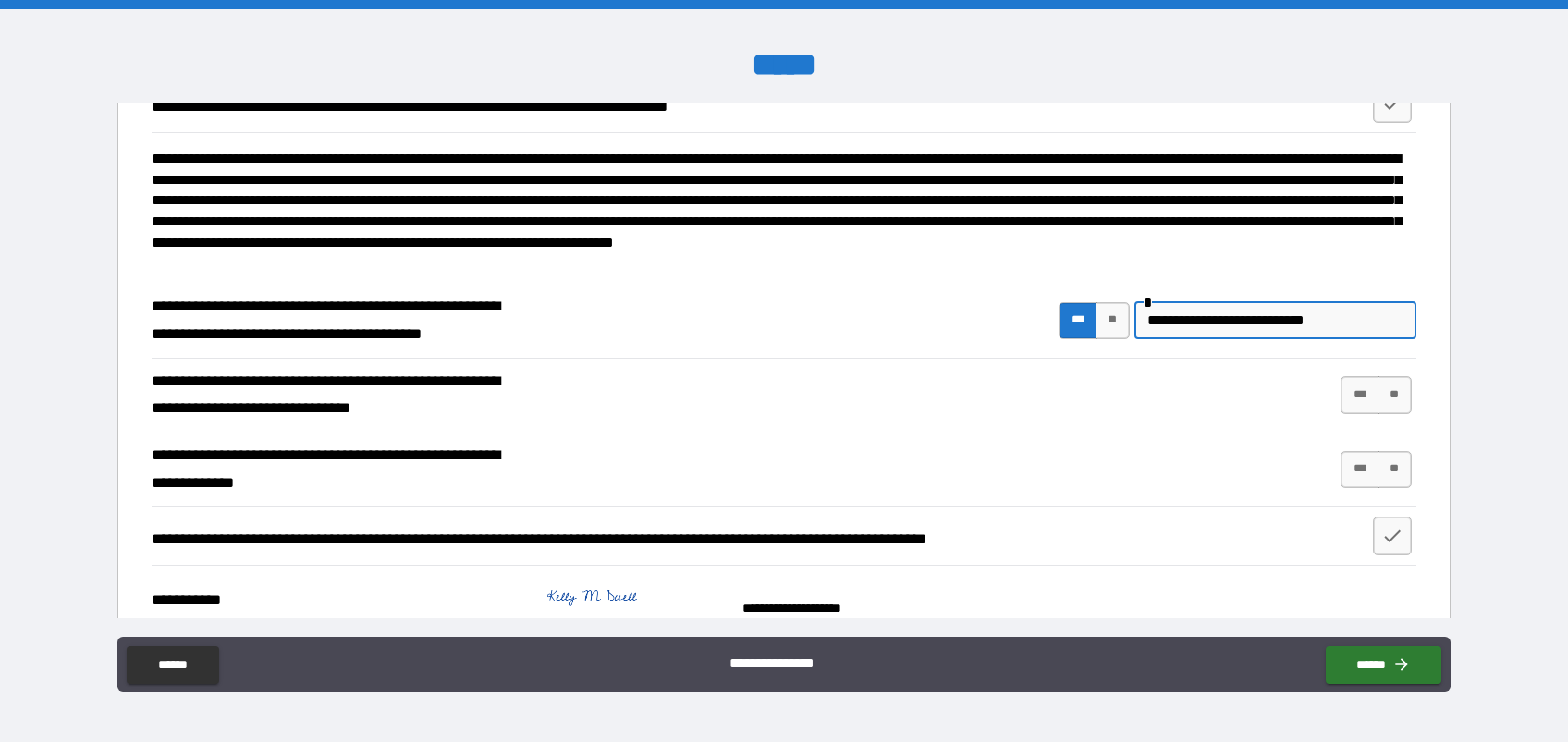 click on "**********" at bounding box center (1275, 321) 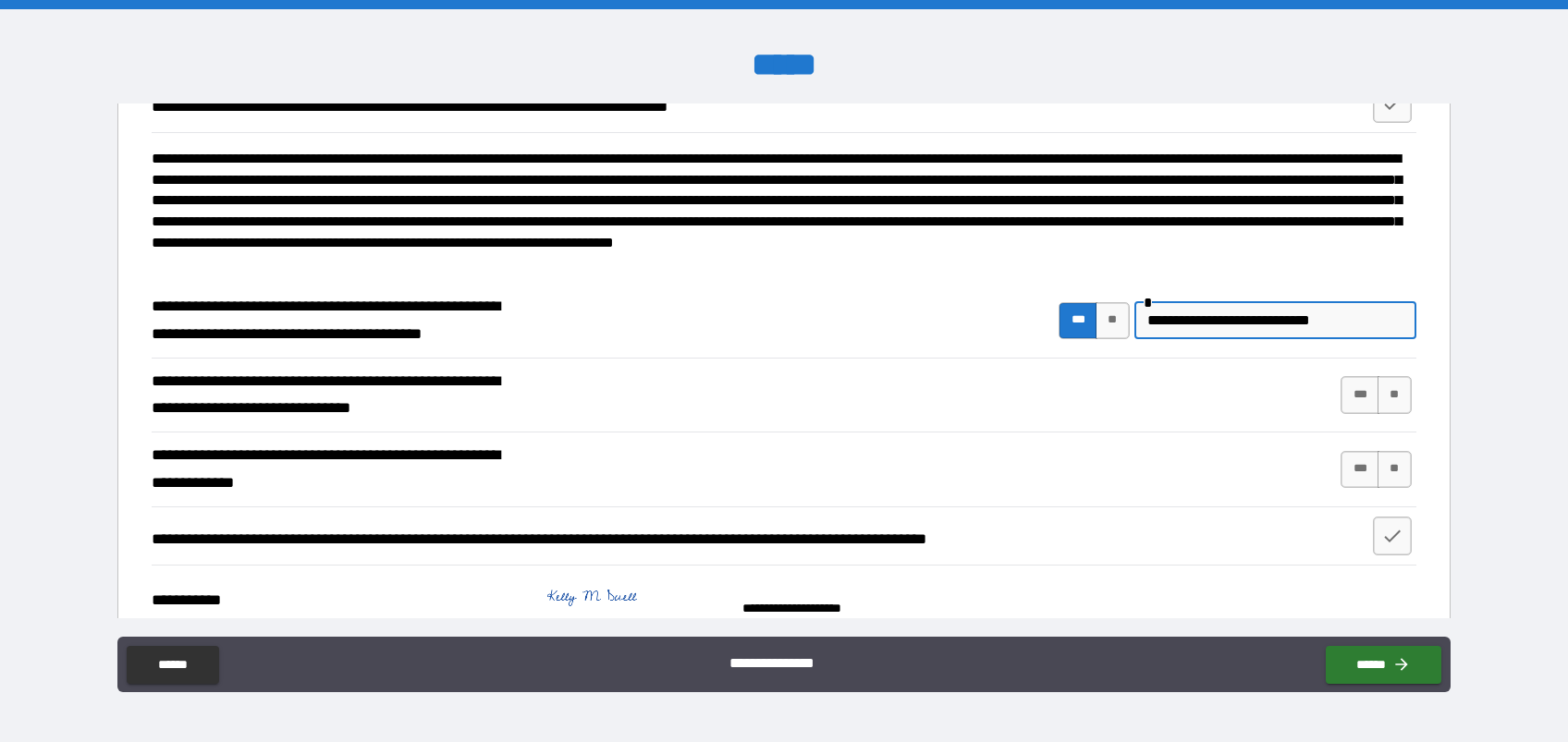 type on "**********" 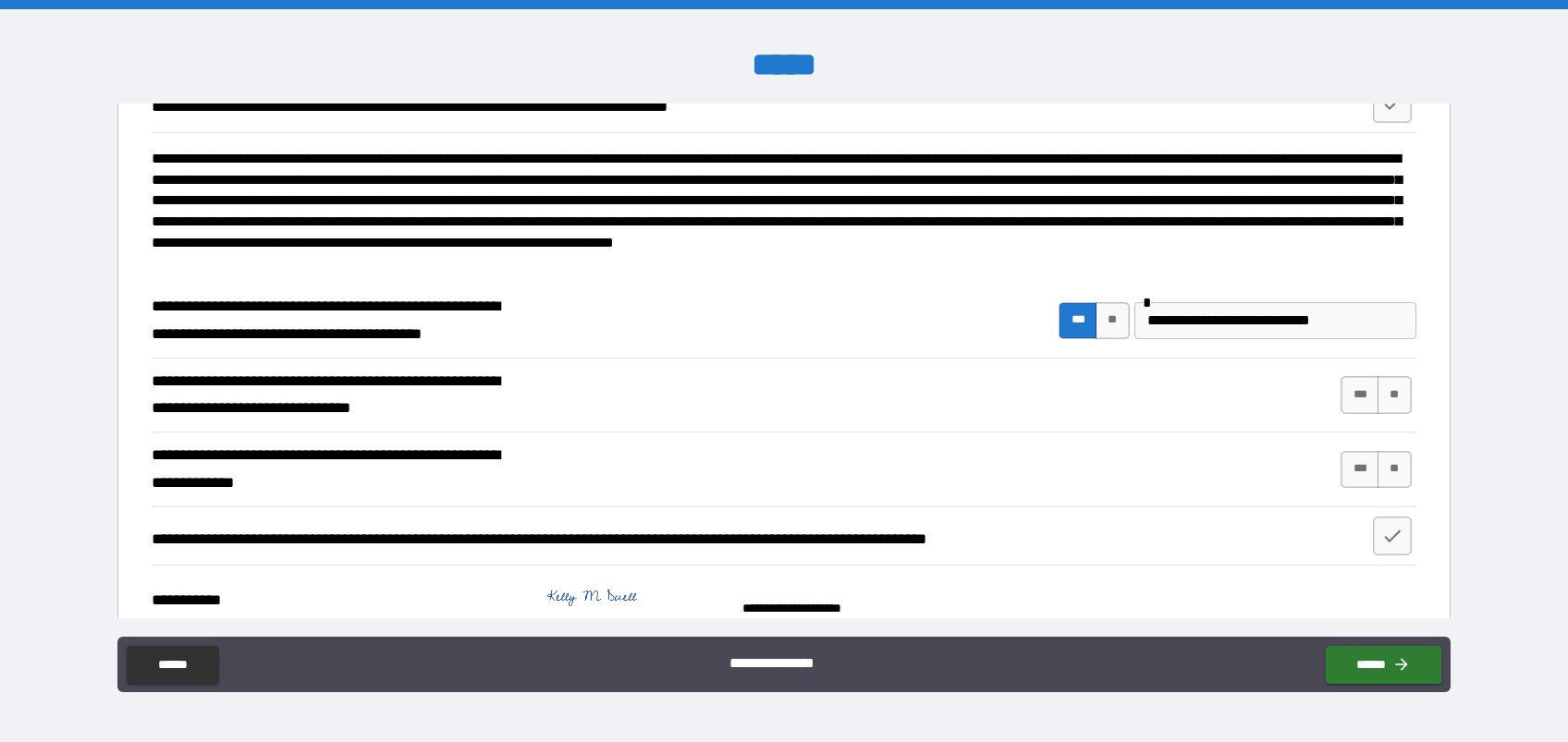 click on "**********" at bounding box center (784, 395) 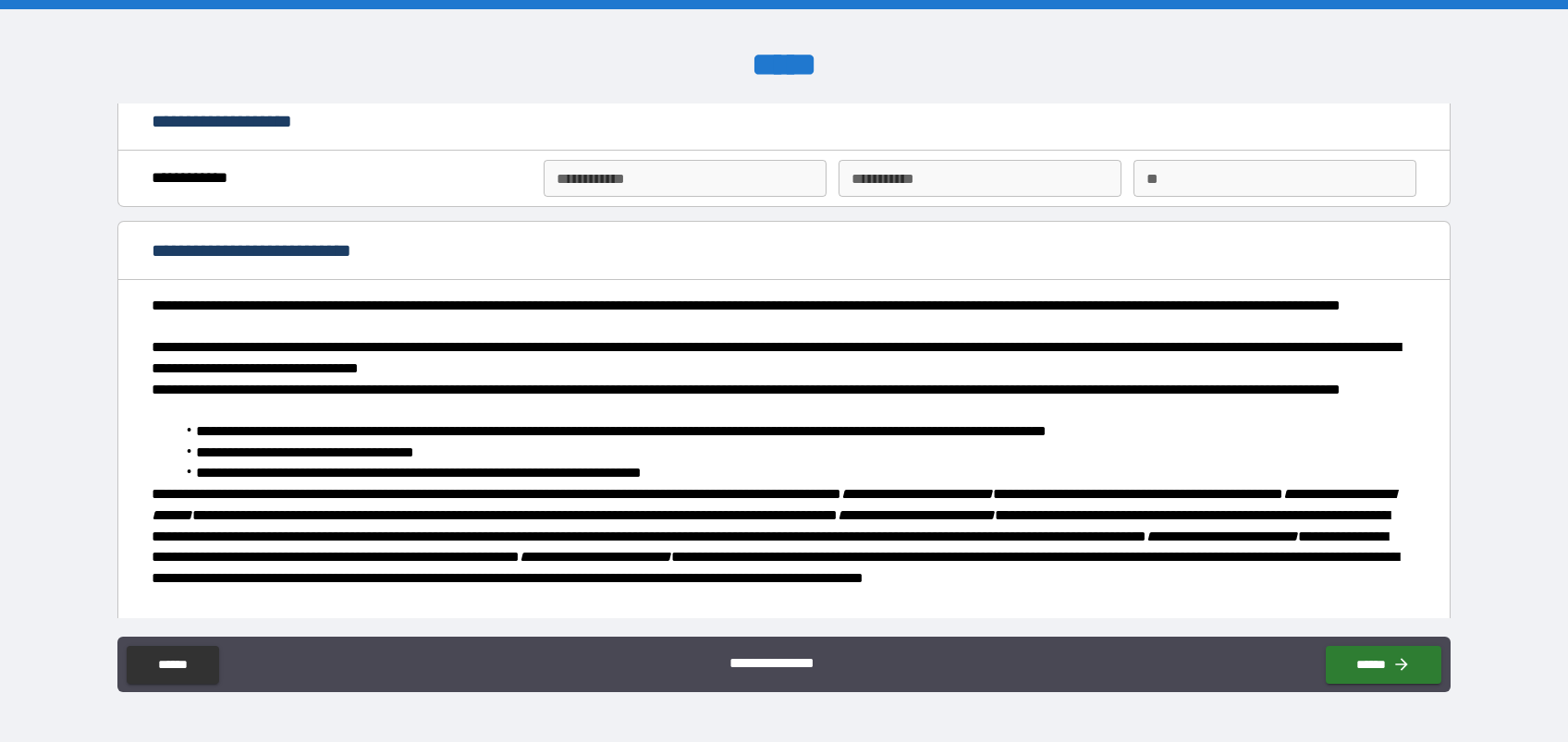 scroll, scrollTop: 0, scrollLeft: 0, axis: both 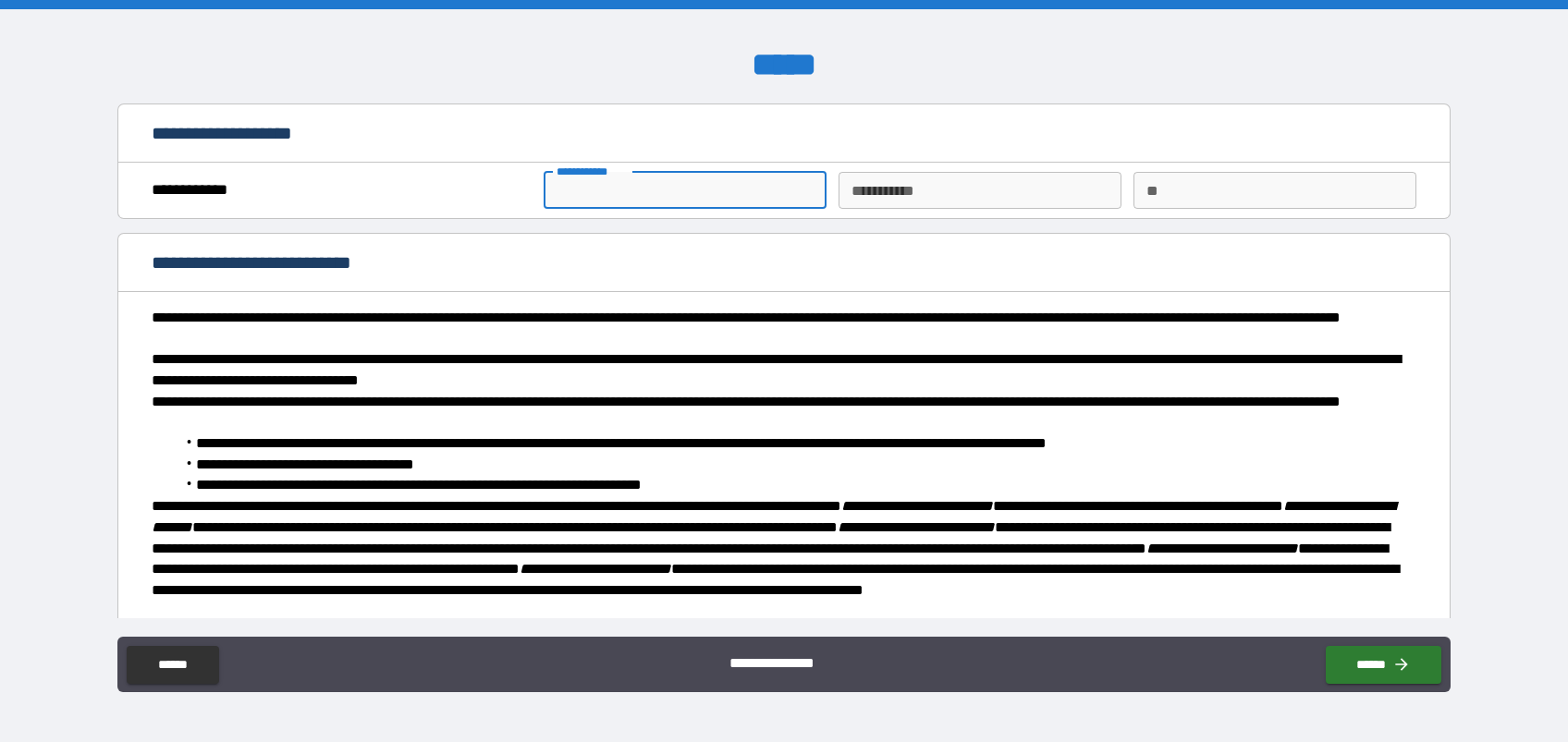 click on "**********" at bounding box center (684, 190) 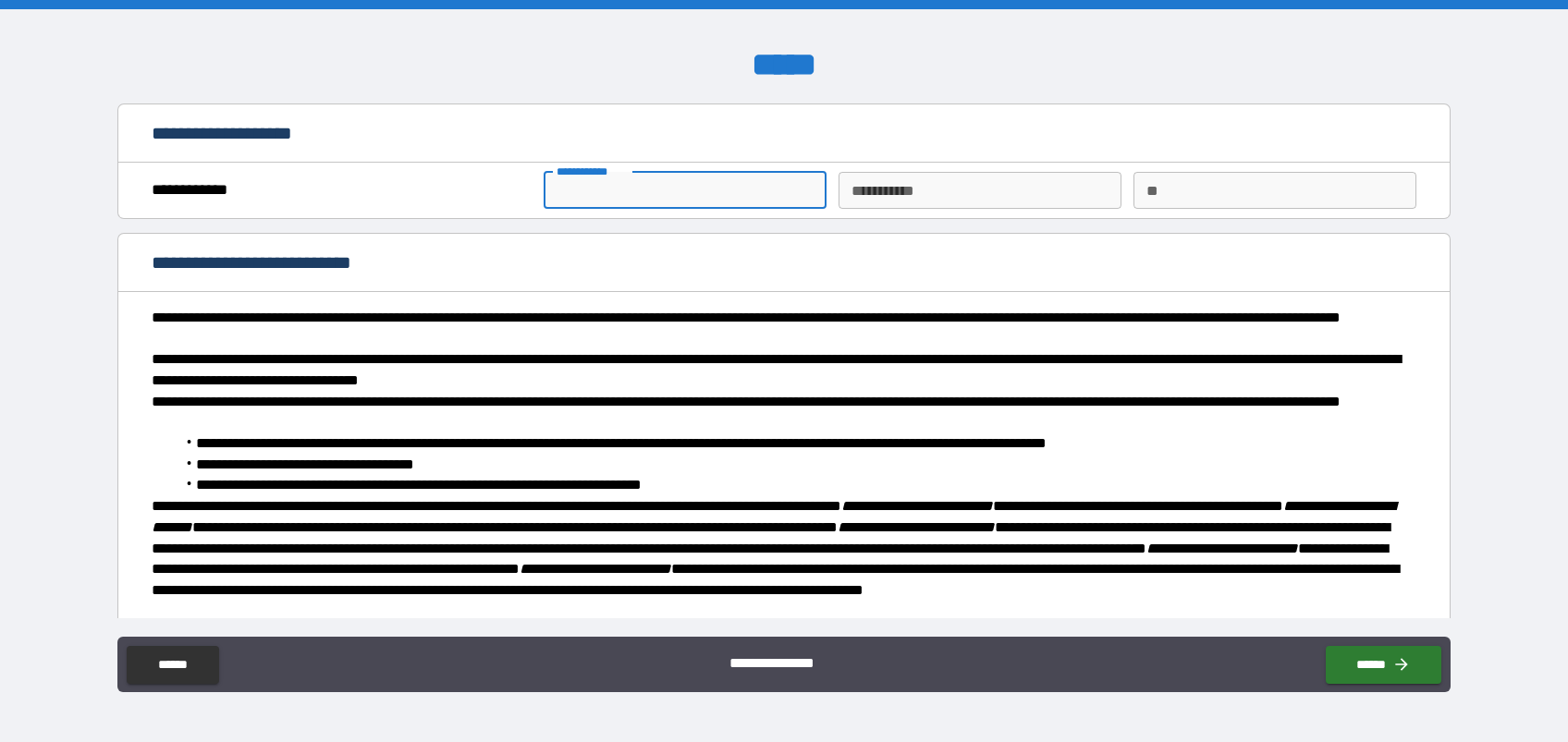 type on "*****" 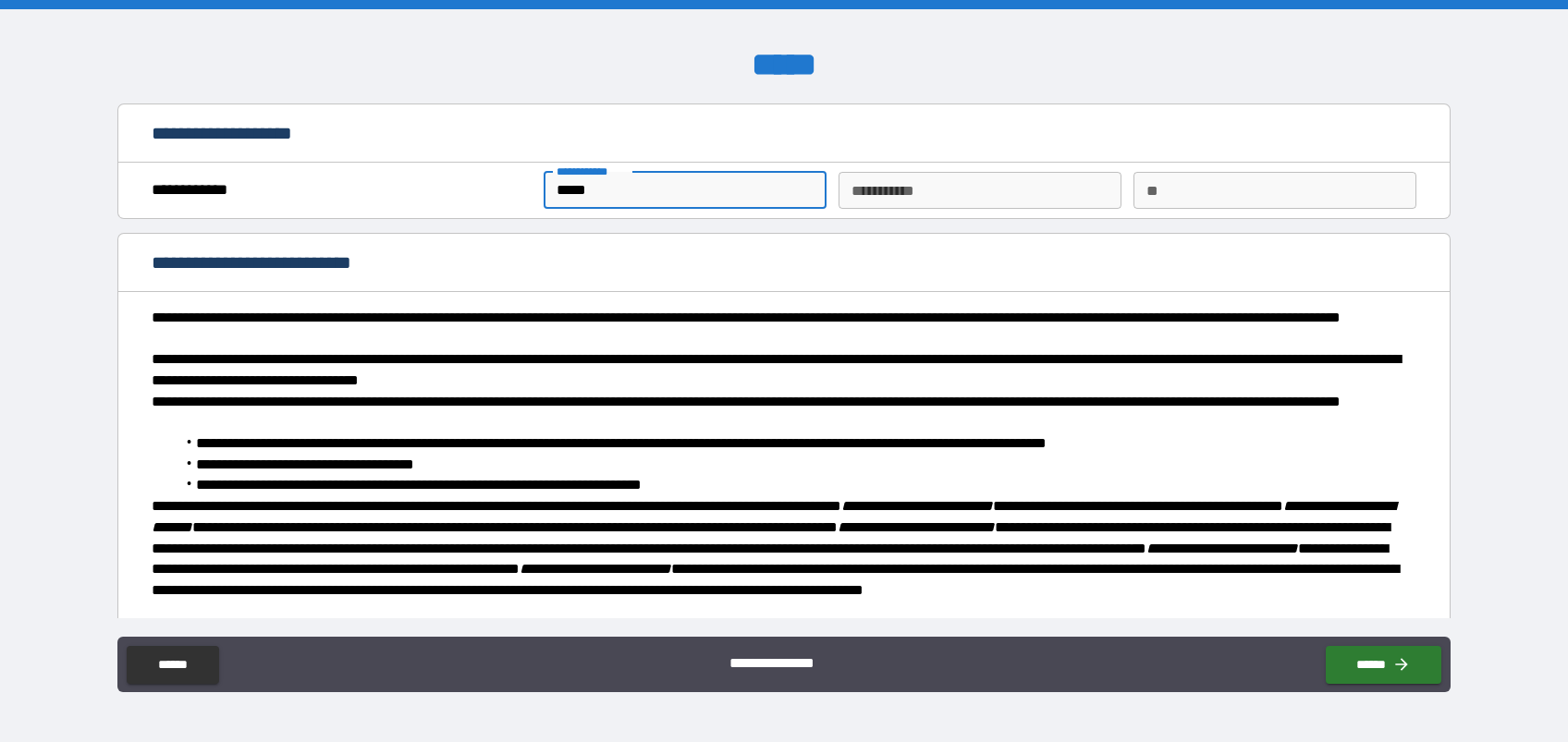 type on "*****" 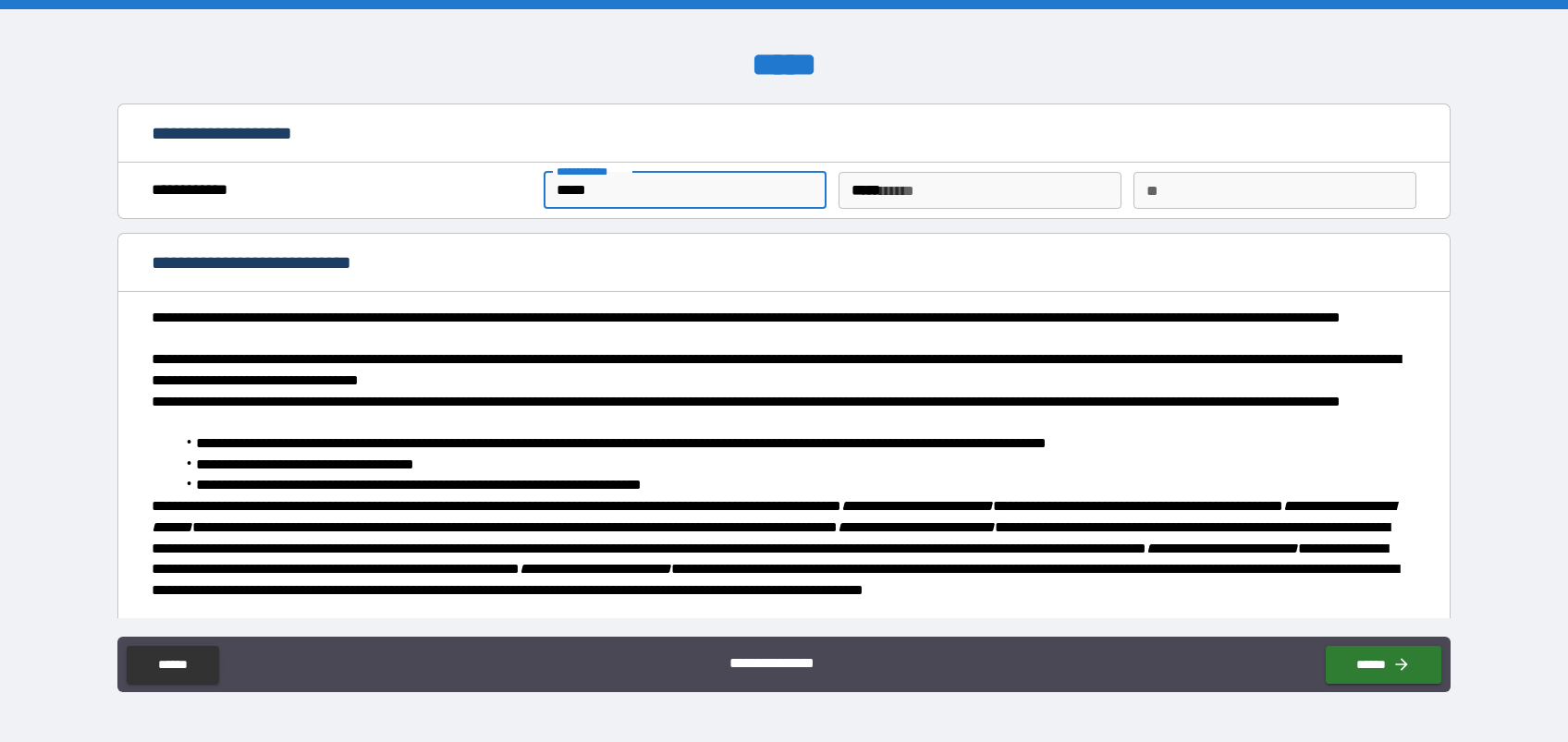 type on "*" 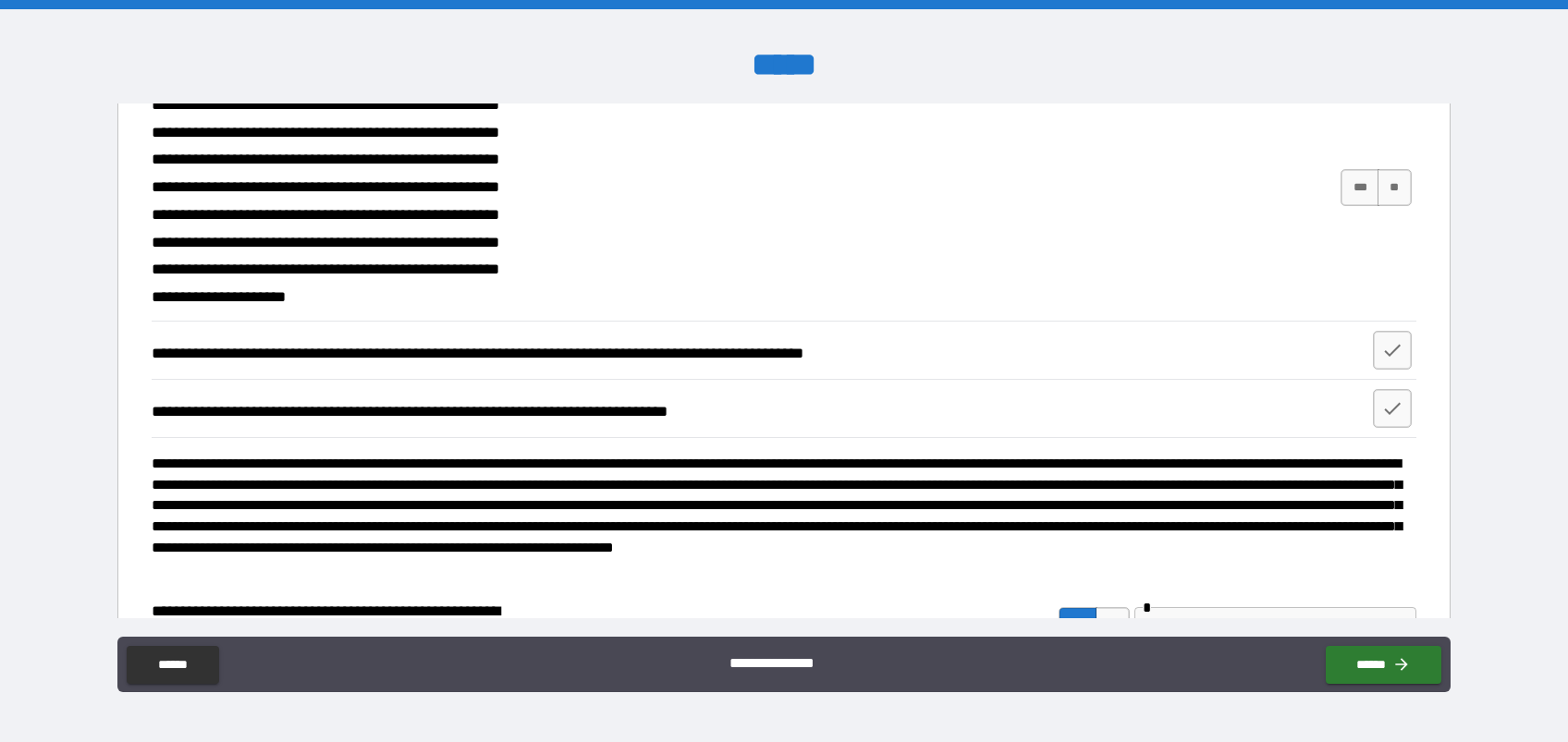 scroll, scrollTop: 533, scrollLeft: 0, axis: vertical 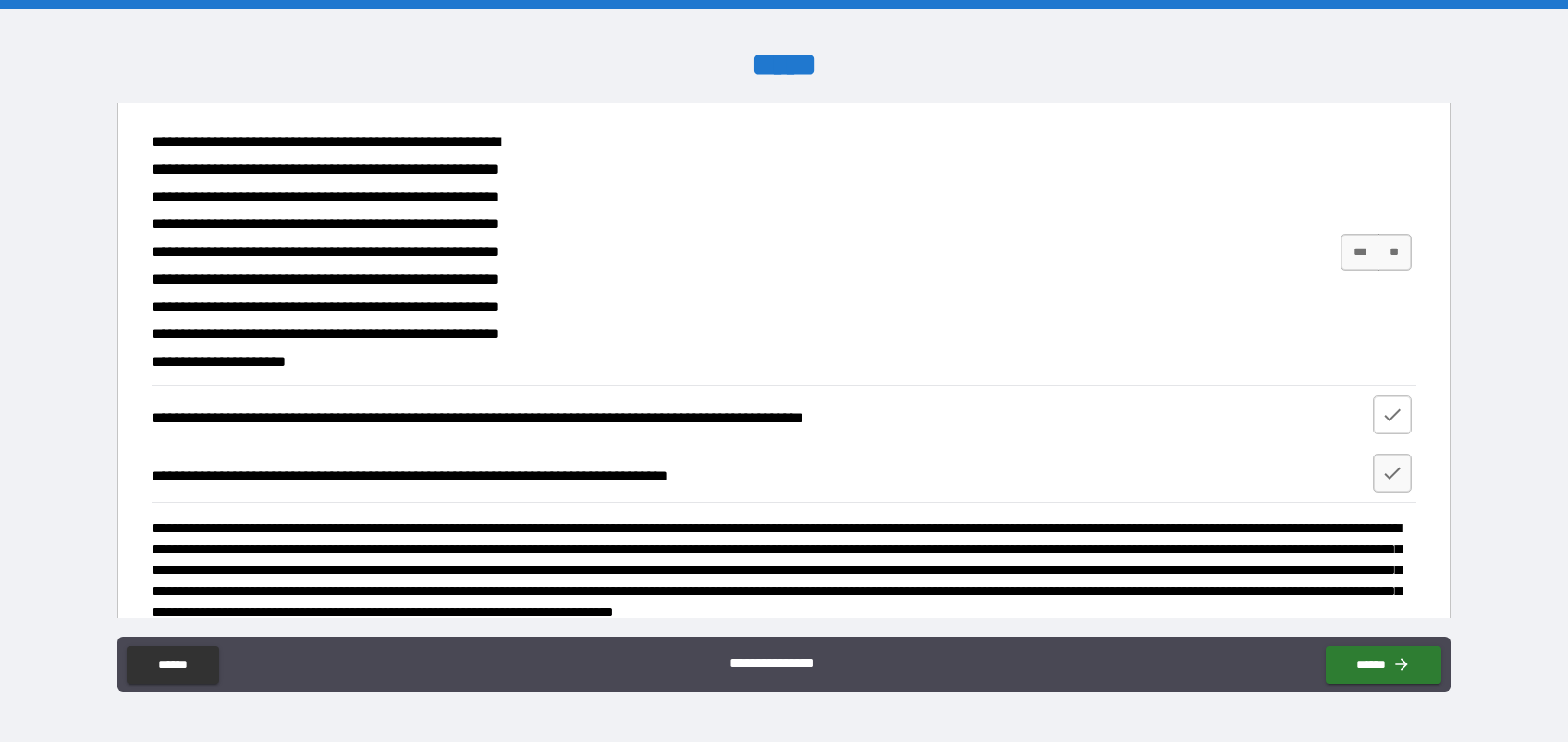 click 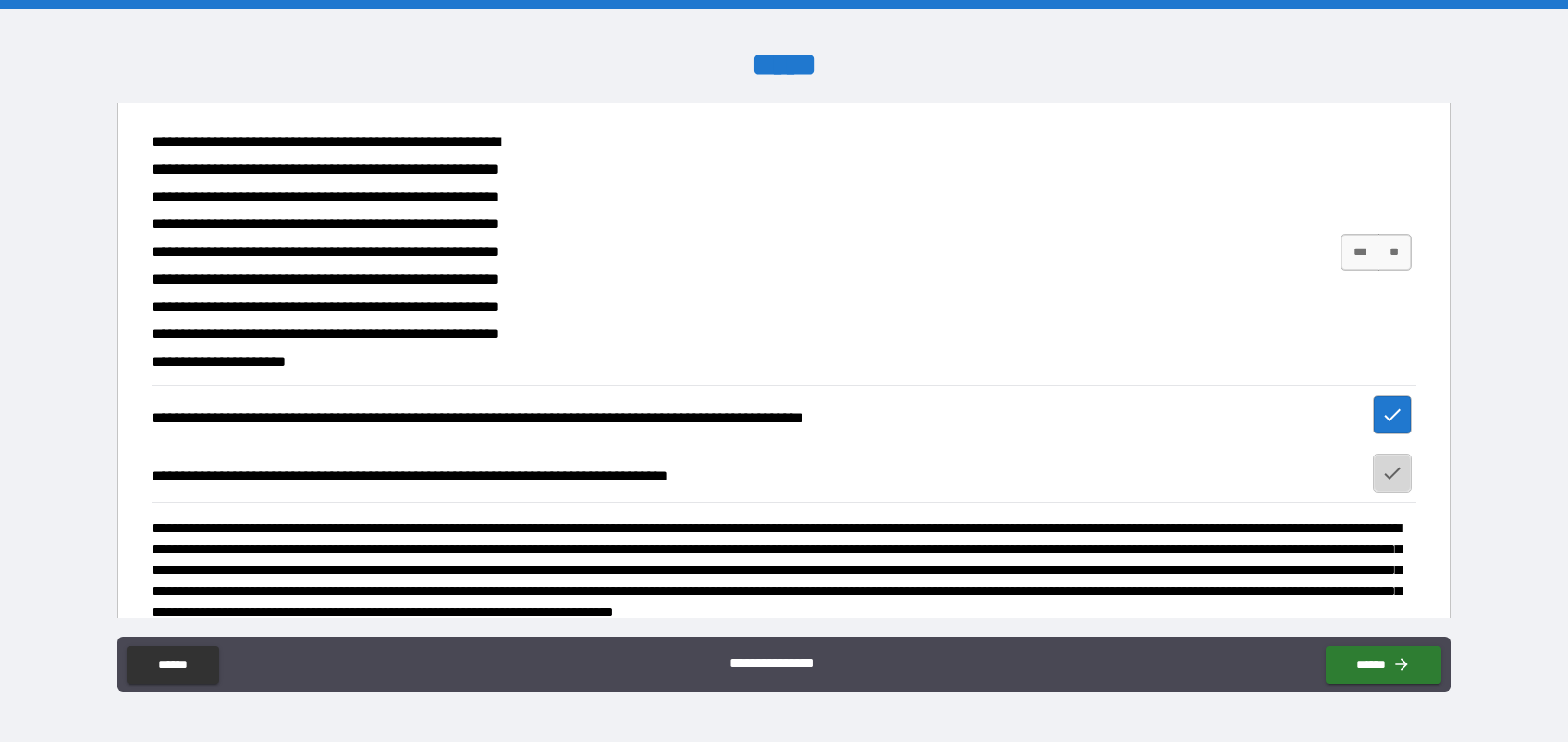 click 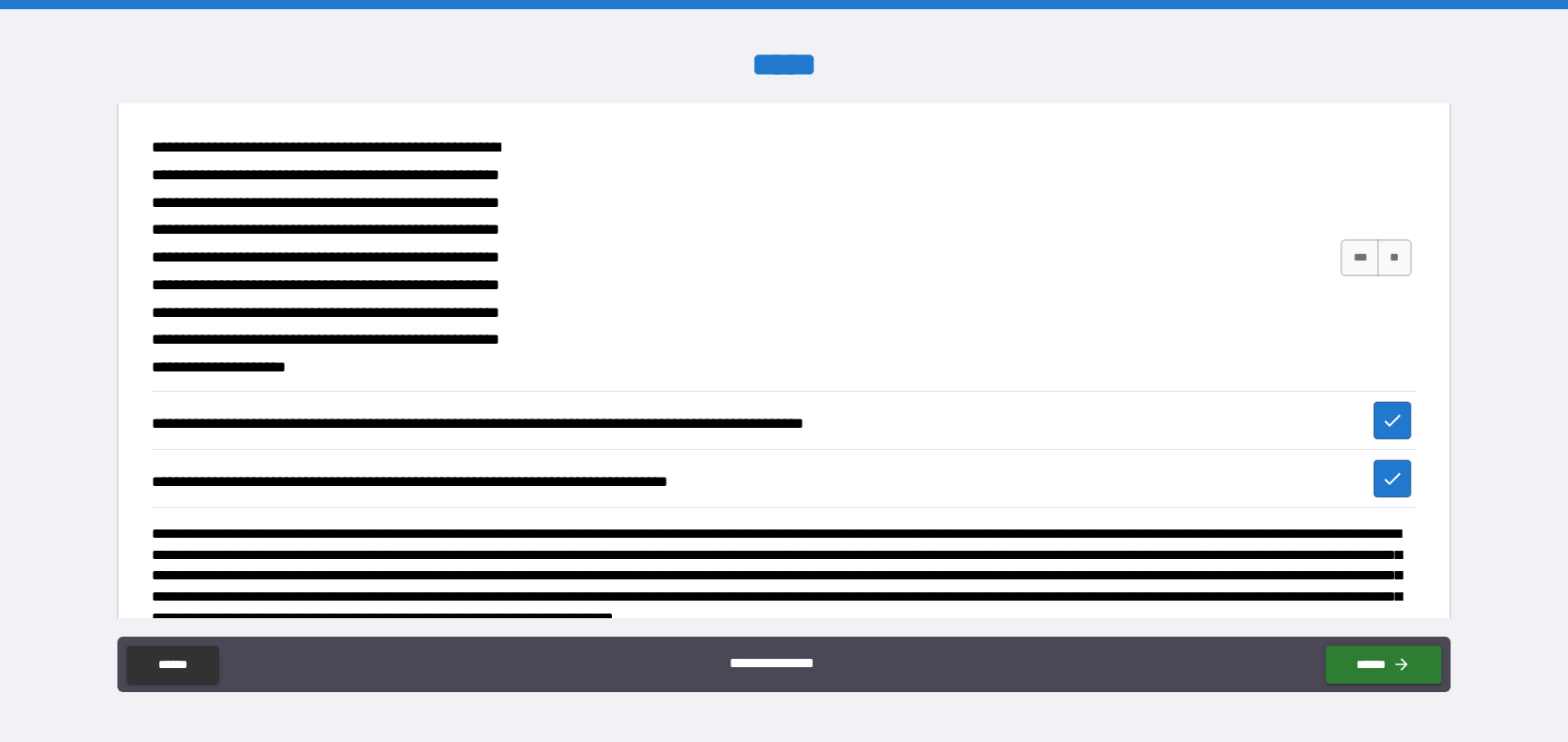 scroll, scrollTop: 493, scrollLeft: 0, axis: vertical 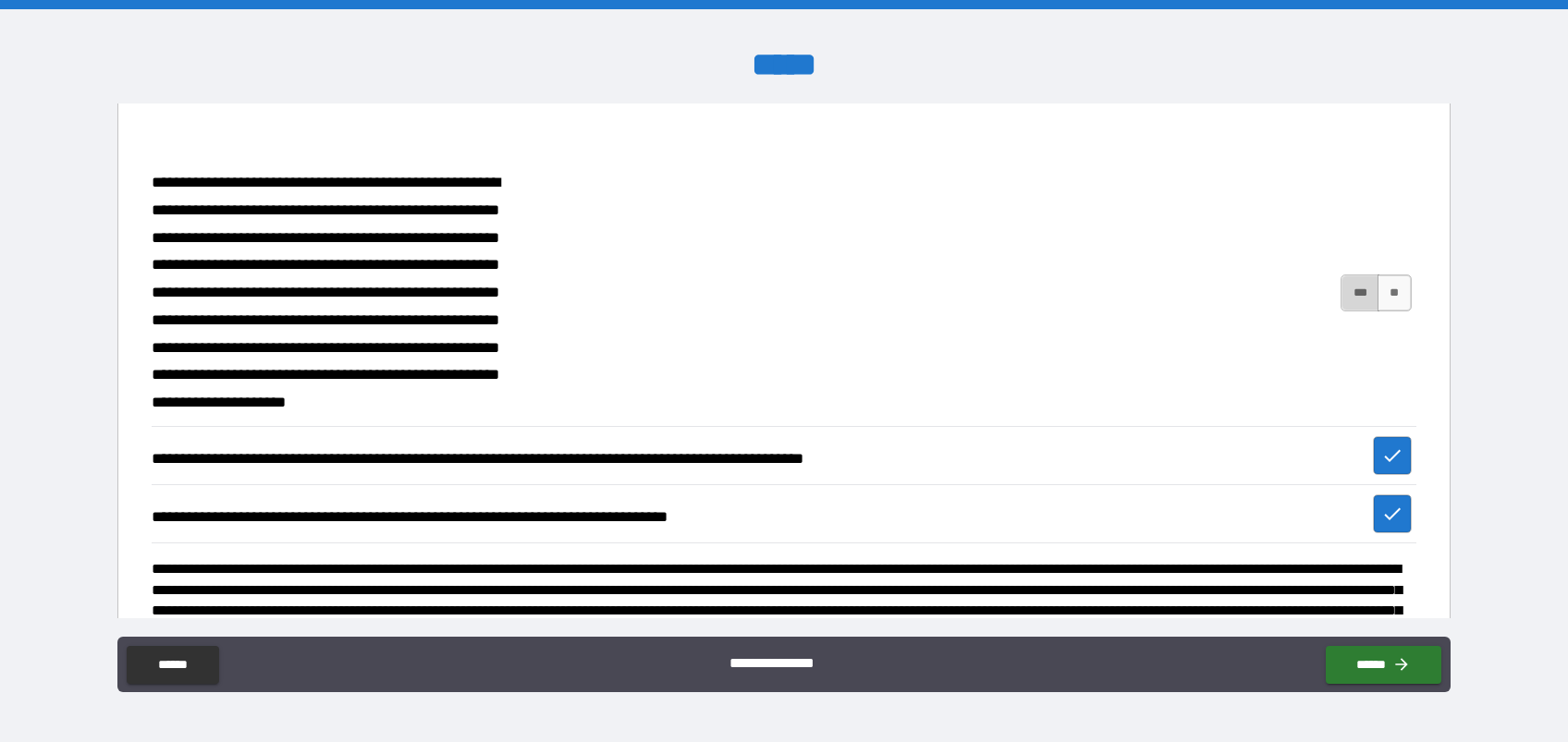 click on "***" at bounding box center [1360, 293] 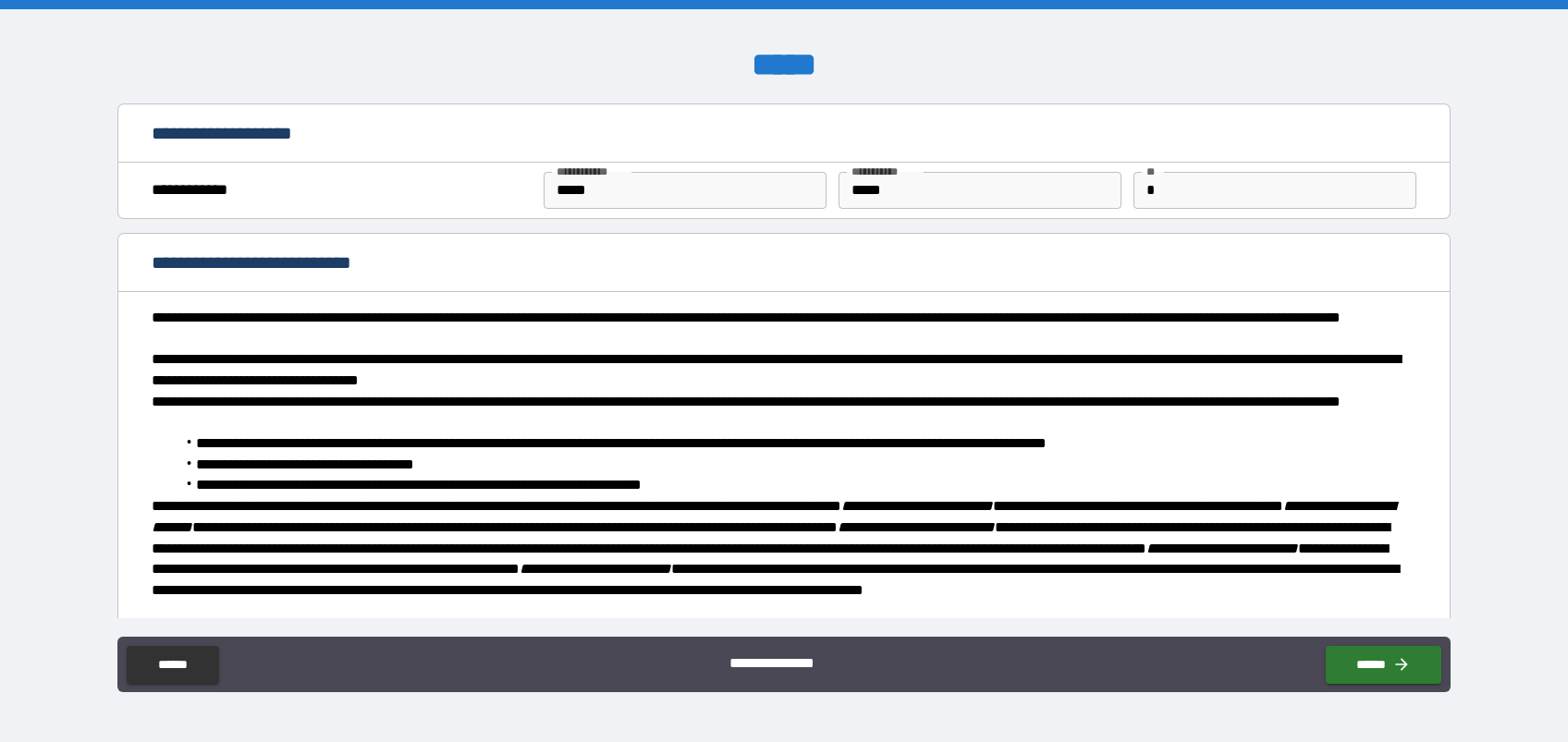 scroll, scrollTop: 0, scrollLeft: 0, axis: both 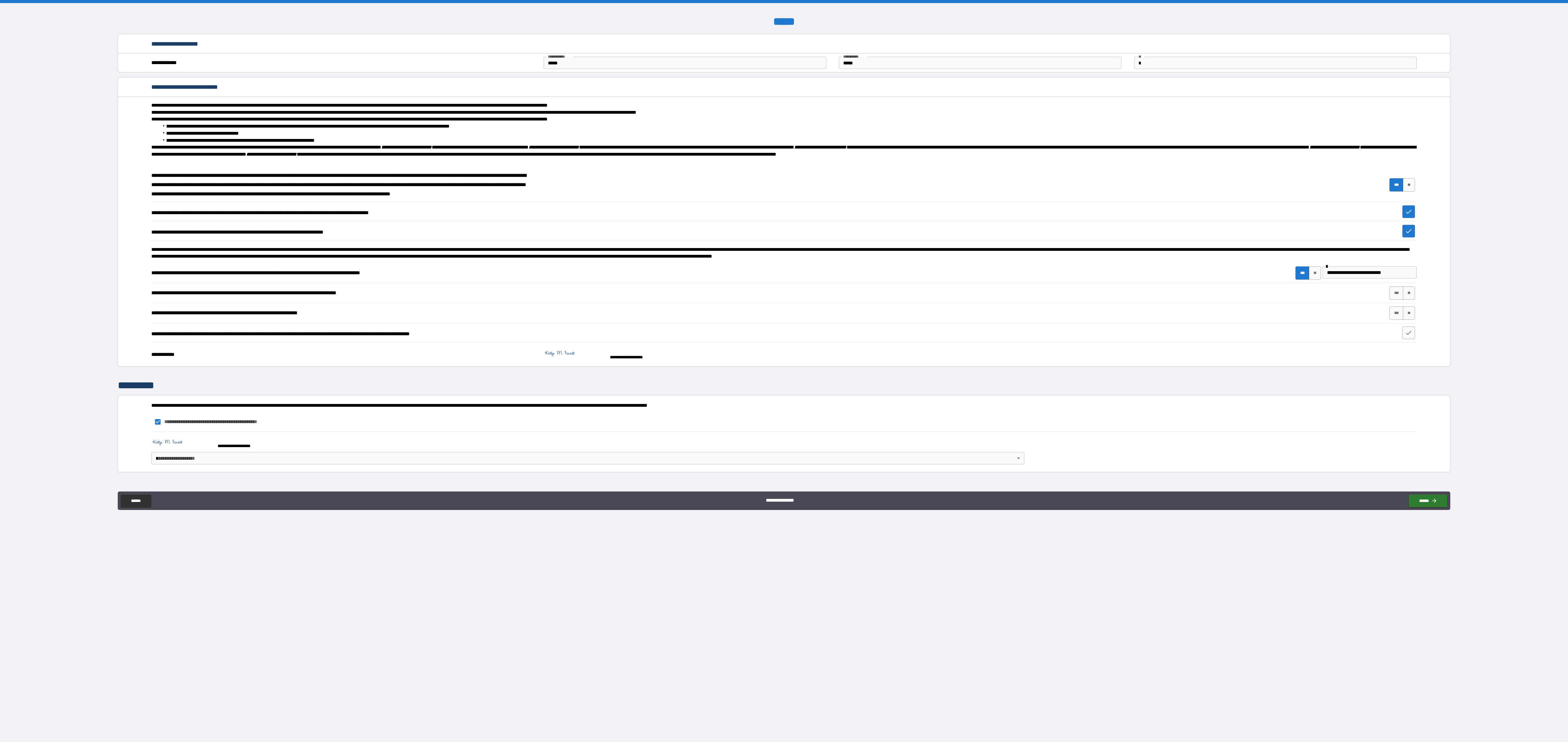 drag, startPoint x: 1425, startPoint y: 2, endPoint x: 1537, endPoint y: 105, distance: 152.1611 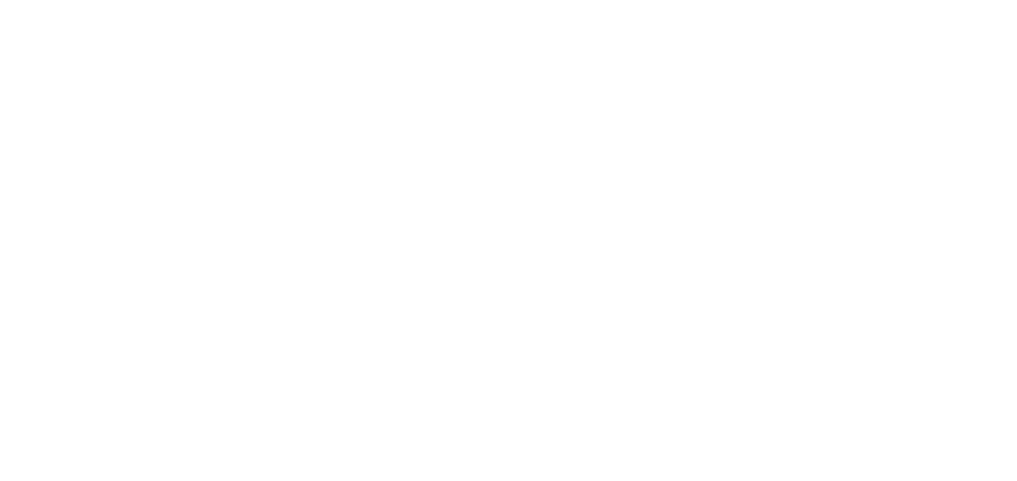 scroll, scrollTop: 0, scrollLeft: 0, axis: both 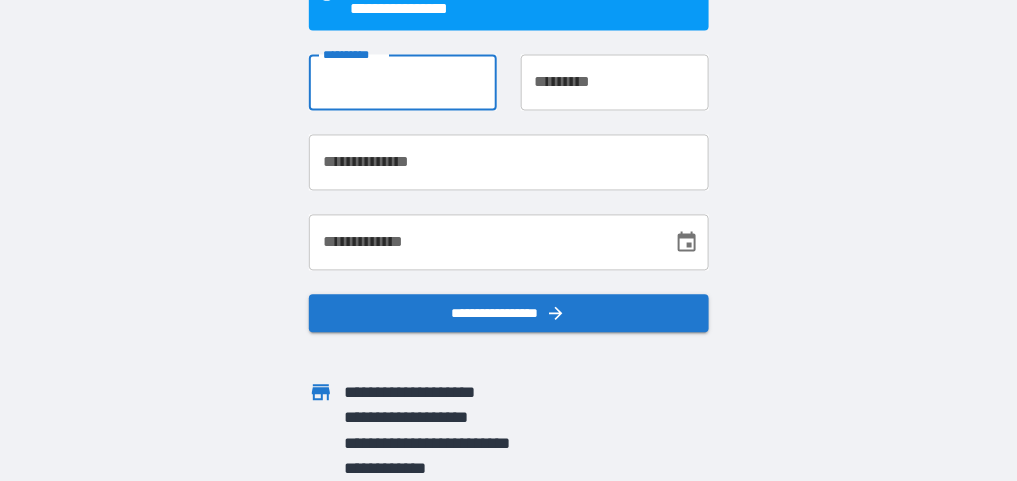click on "**********" at bounding box center [403, 83] 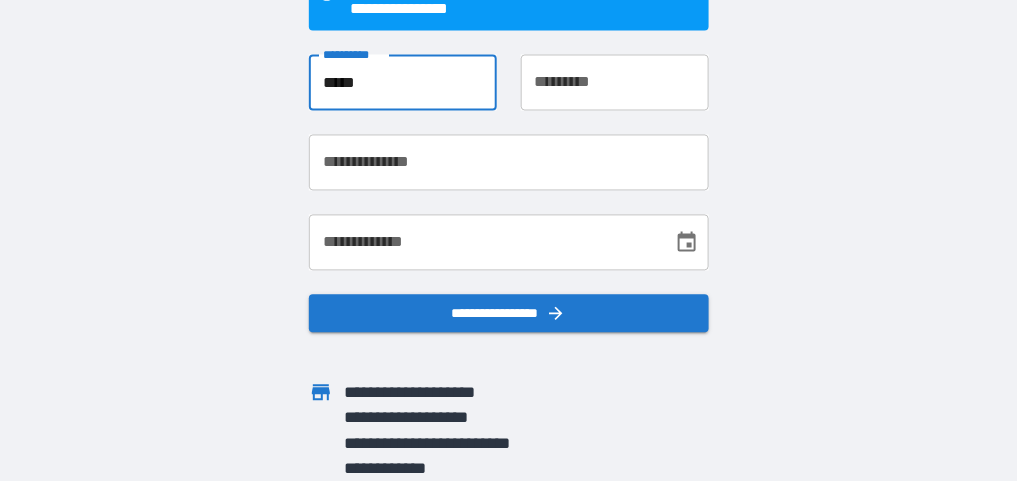 type on "*****" 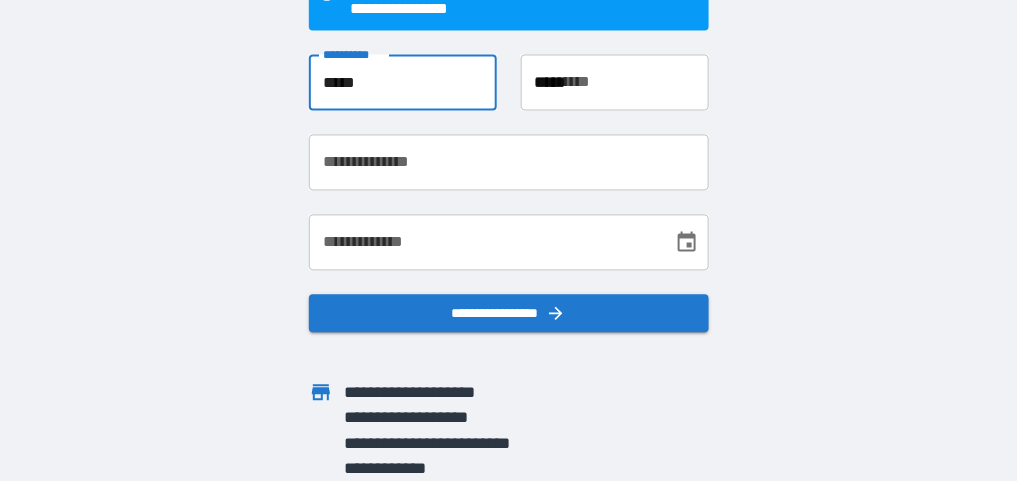 type on "**********" 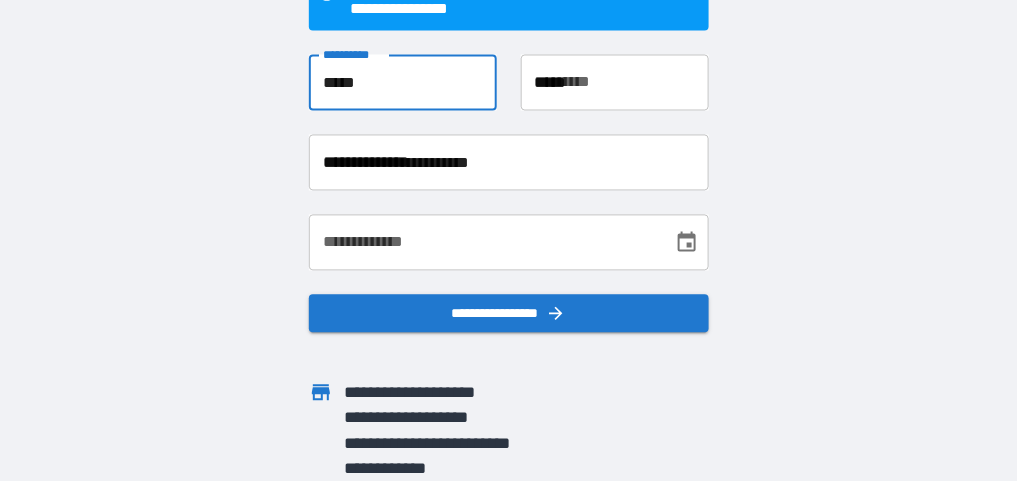 type on "**********" 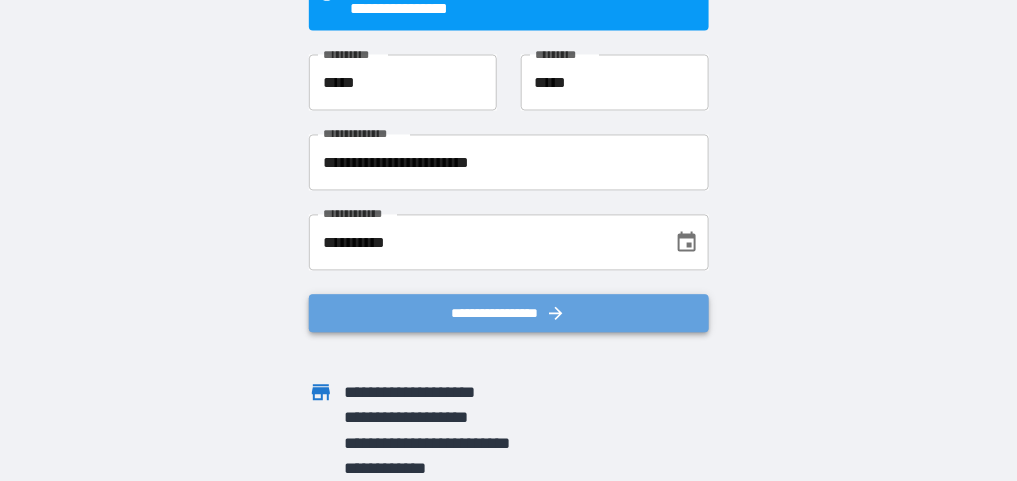 click on "**********" at bounding box center (509, 314) 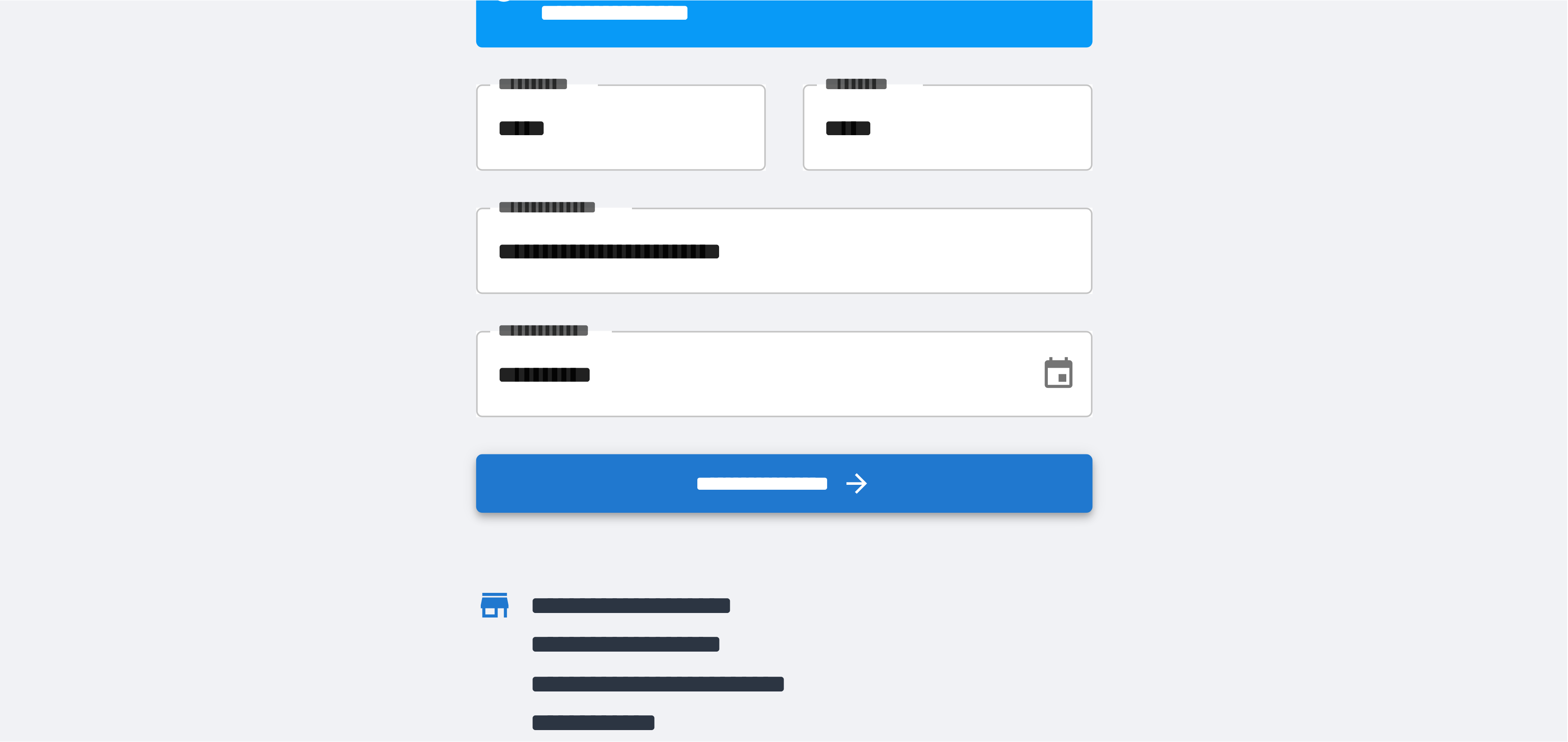 scroll, scrollTop: 0, scrollLeft: 0, axis: both 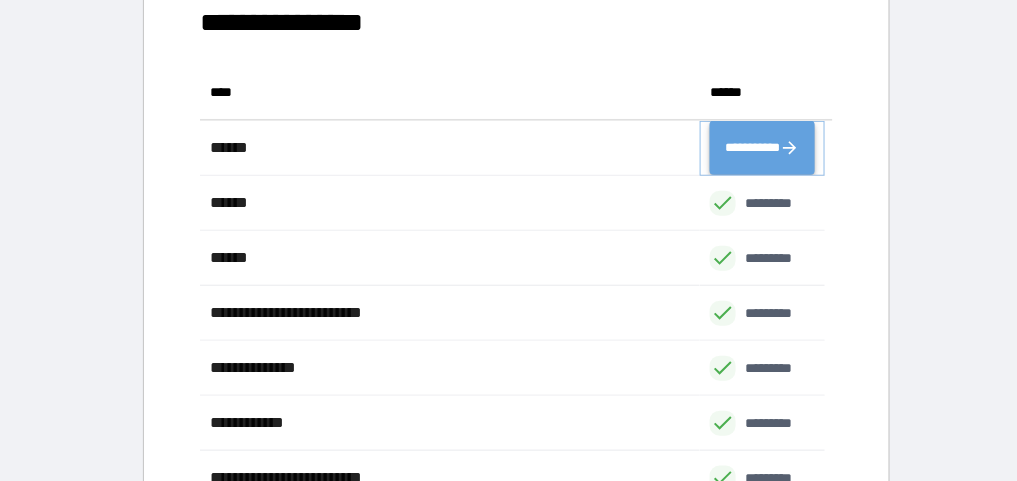 click on "**********" at bounding box center (762, 148) 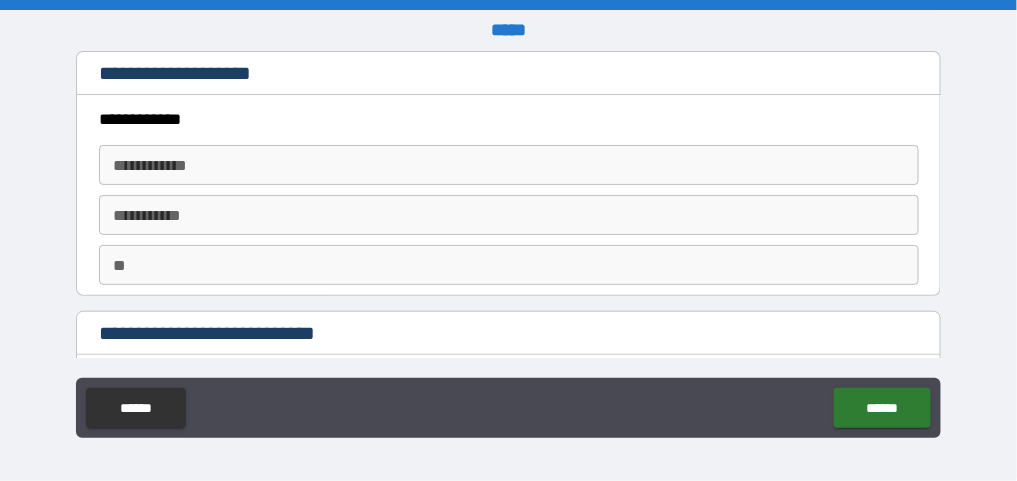 click on "**********" at bounding box center (509, 165) 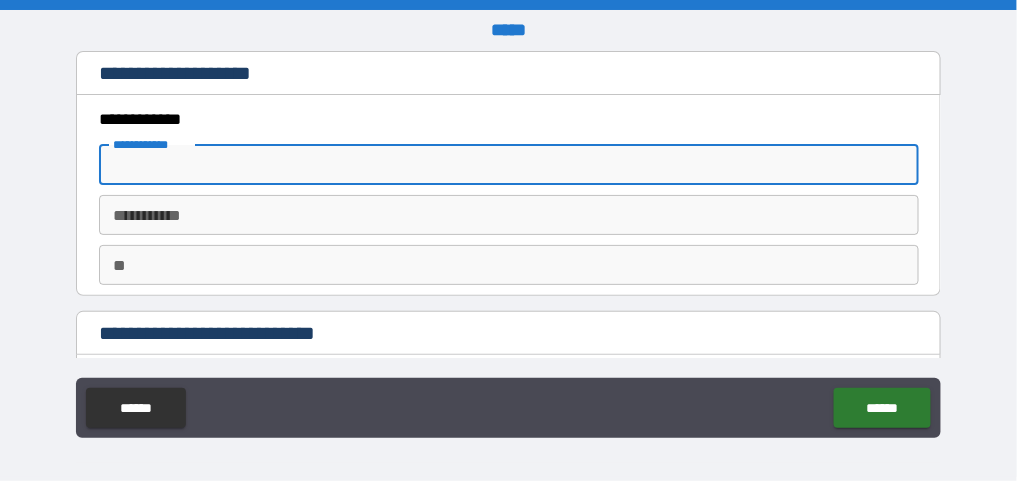 type on "*****" 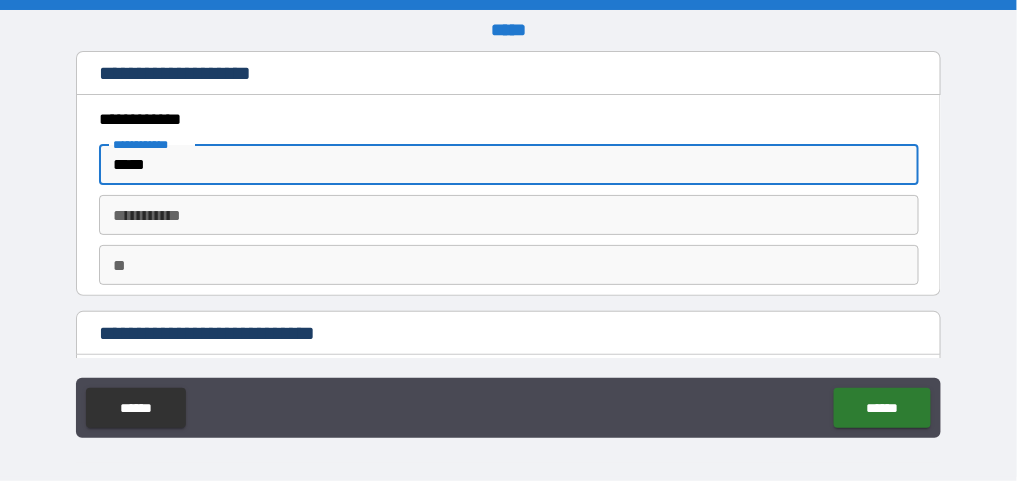type on "*****" 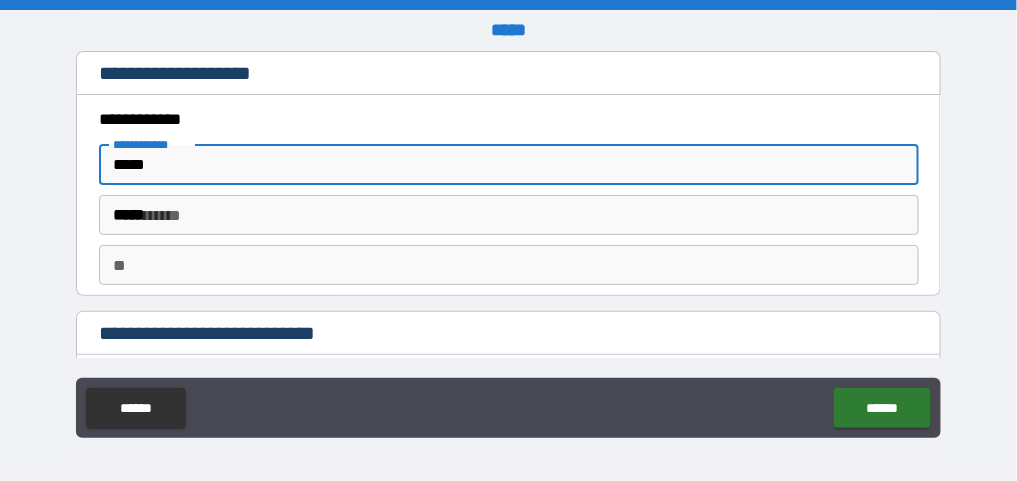 type on "*" 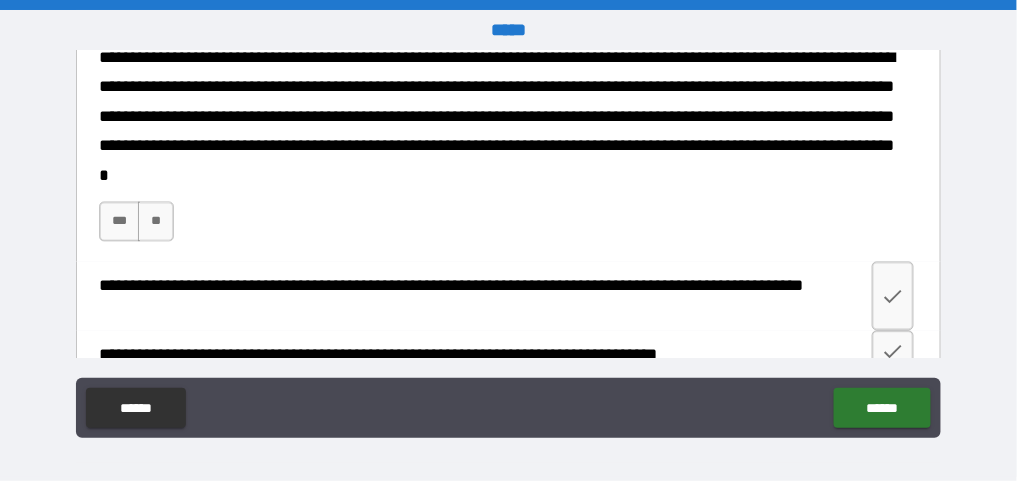 scroll, scrollTop: 826, scrollLeft: 0, axis: vertical 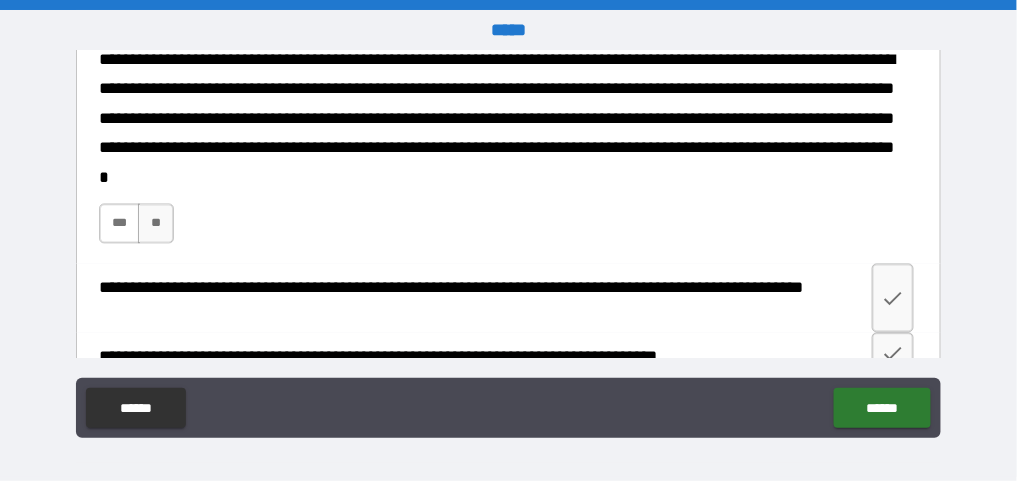 click on "***" at bounding box center (119, 224) 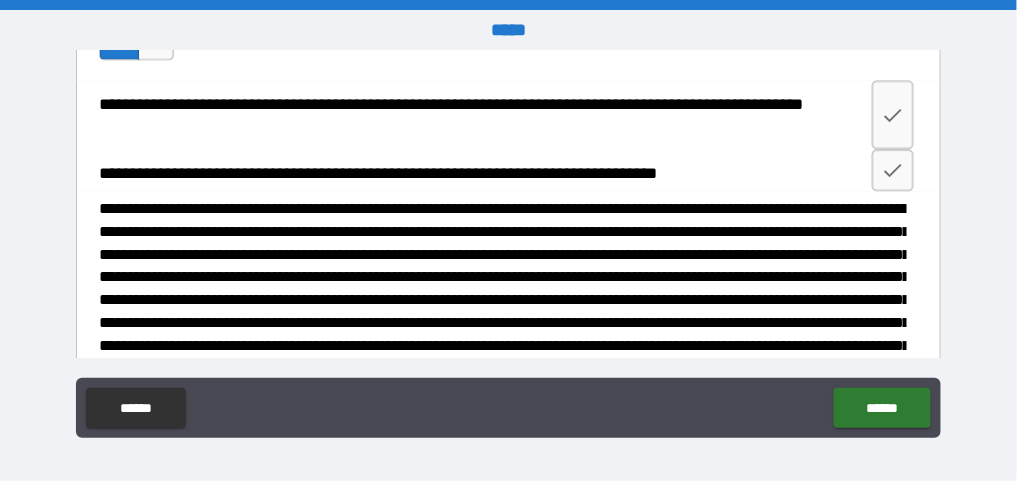 scroll, scrollTop: 1013, scrollLeft: 0, axis: vertical 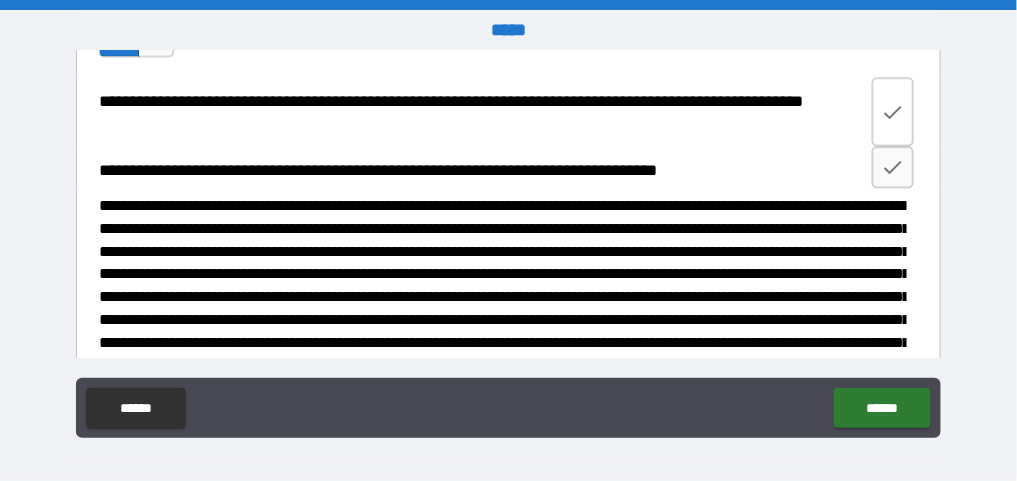 click 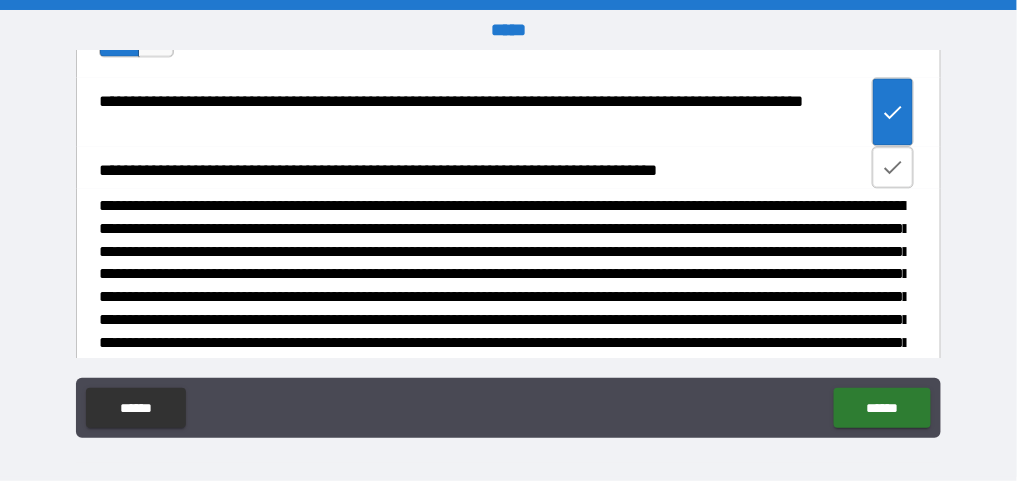 click 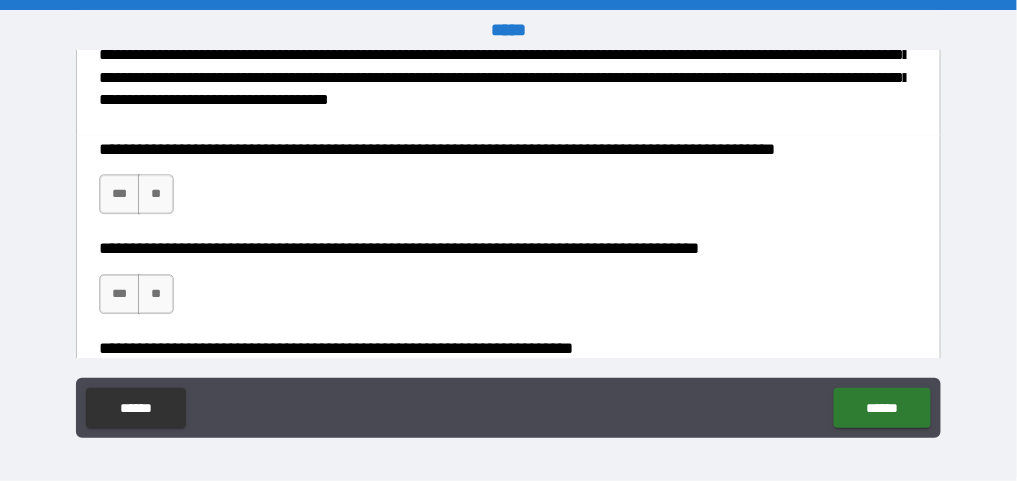 scroll, scrollTop: 1280, scrollLeft: 0, axis: vertical 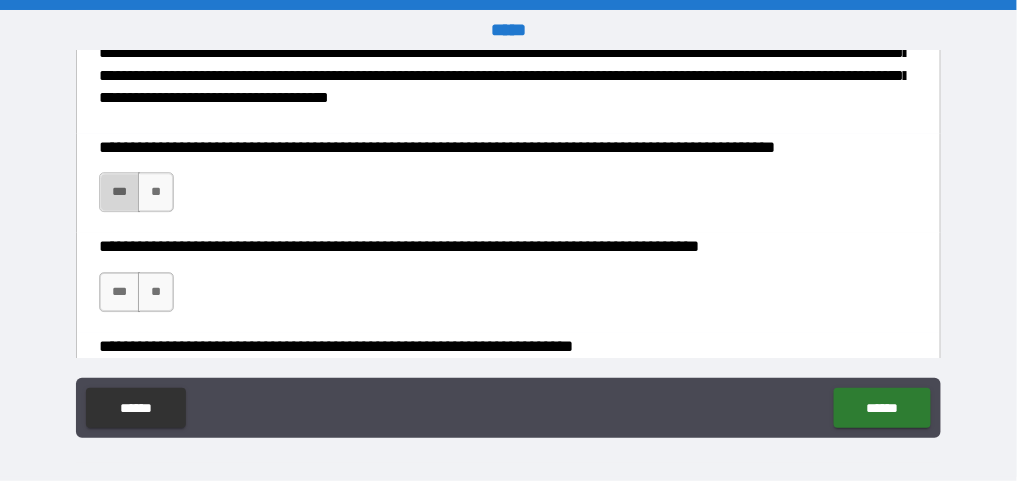 click on "***" at bounding box center (119, 192) 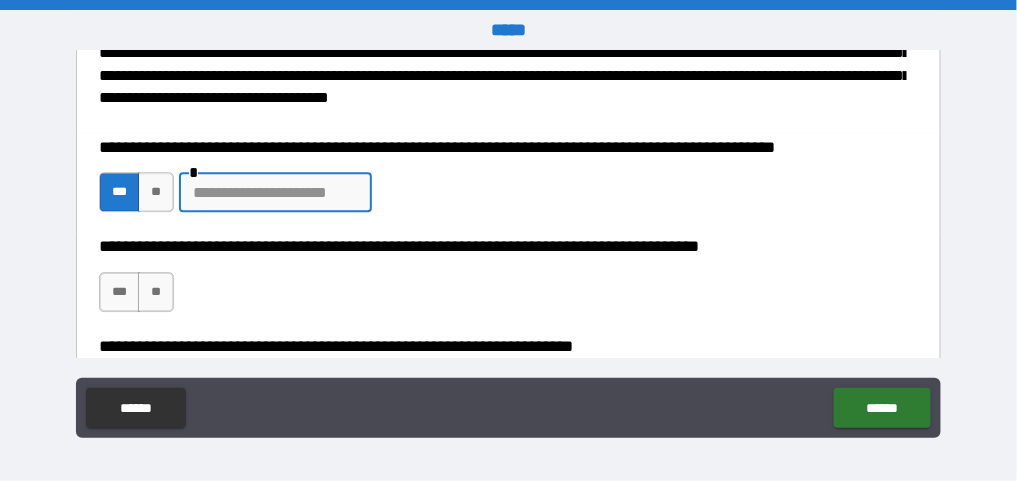click at bounding box center (275, 192) 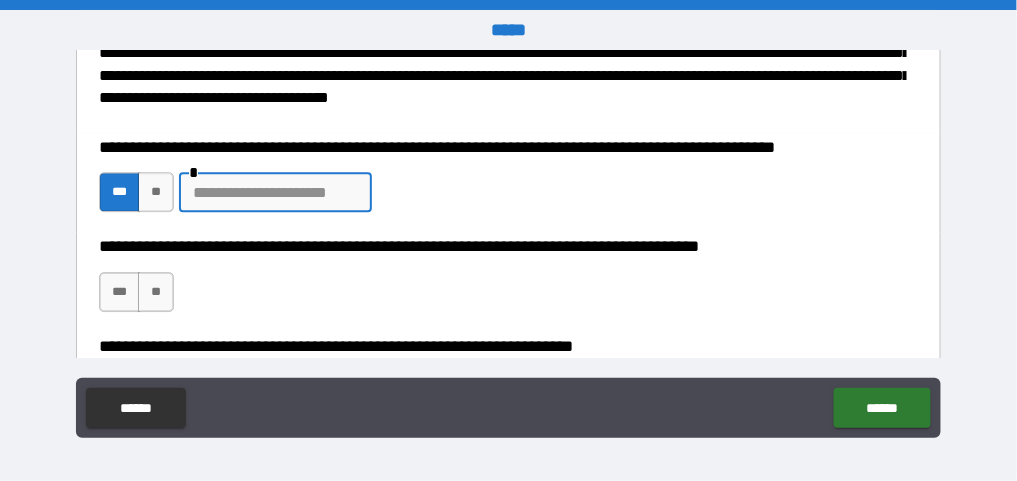 type on "**********" 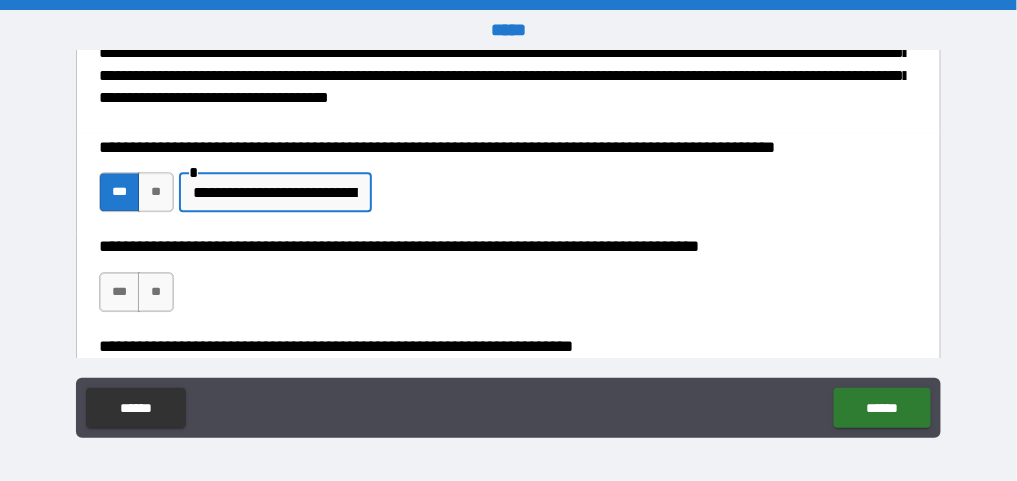 click on "**********" at bounding box center [275, 192] 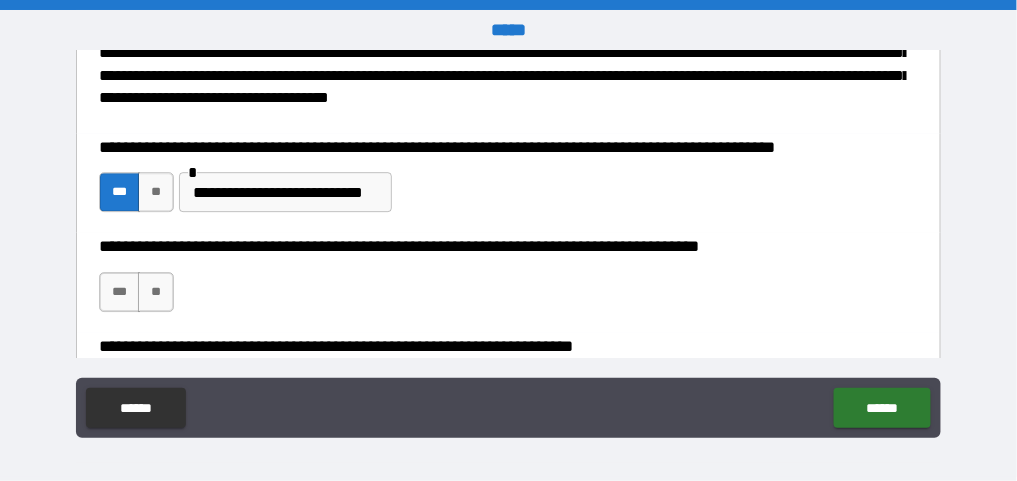 click on "**********" at bounding box center [509, 183] 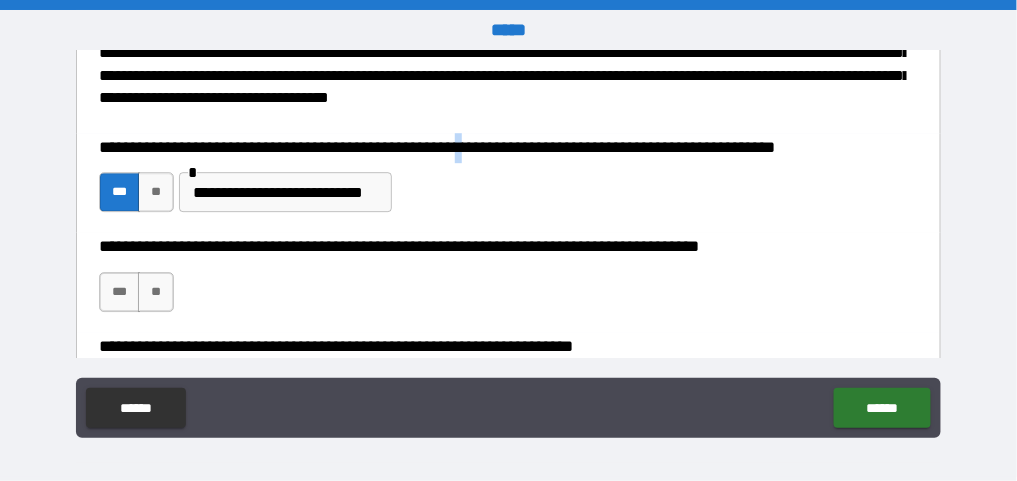 scroll, scrollTop: 0, scrollLeft: 0, axis: both 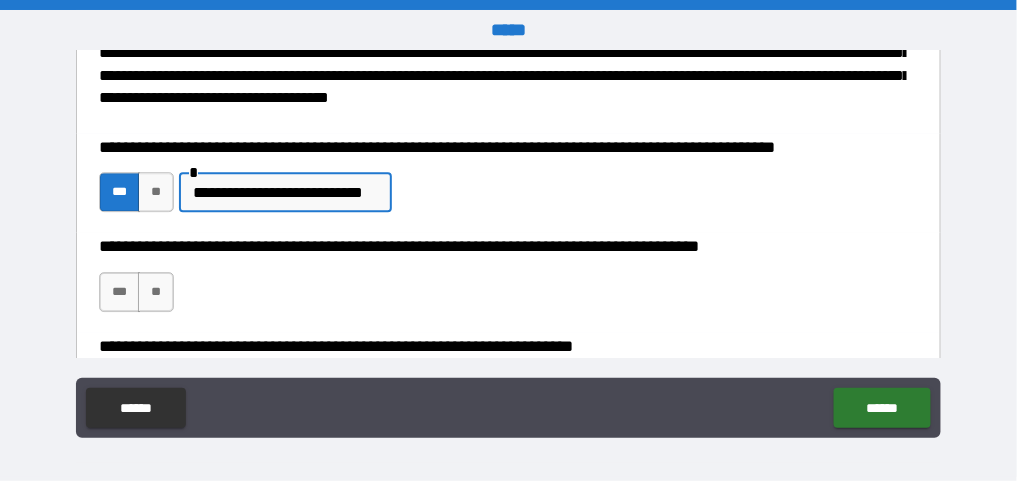 click on "**********" at bounding box center (282, 192) 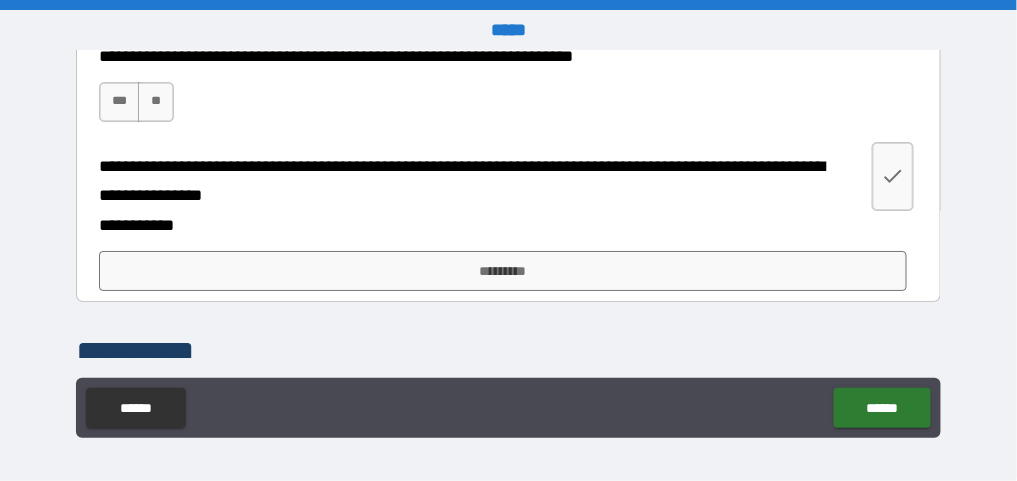 scroll, scrollTop: 1573, scrollLeft: 0, axis: vertical 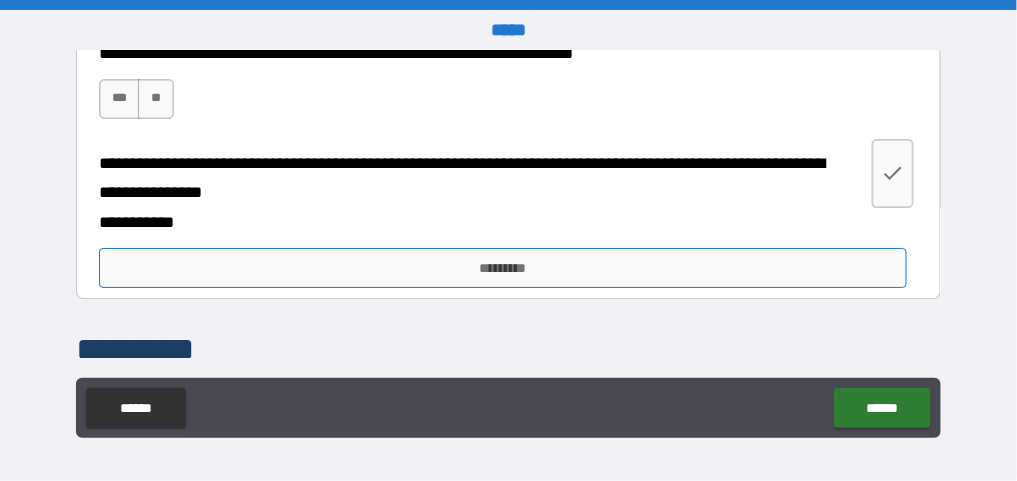 click on "*********" at bounding box center [503, 268] 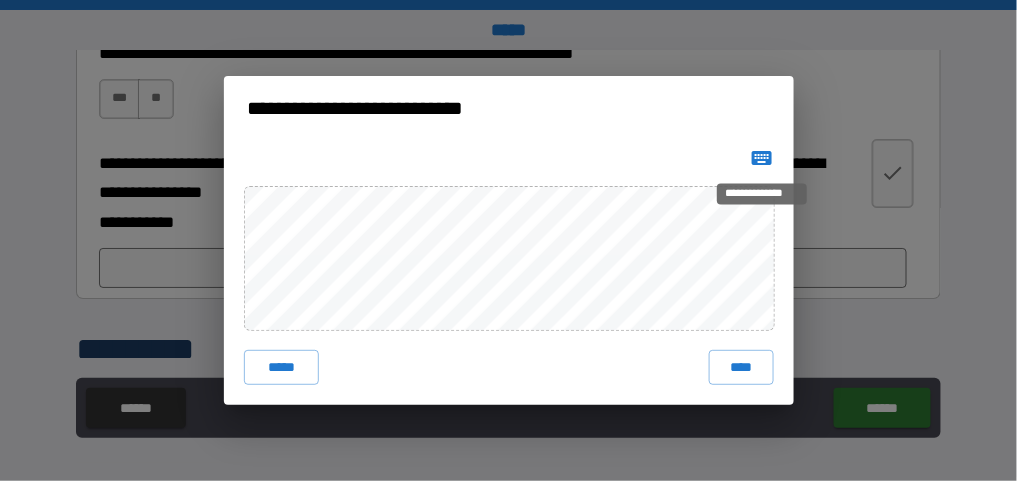 click 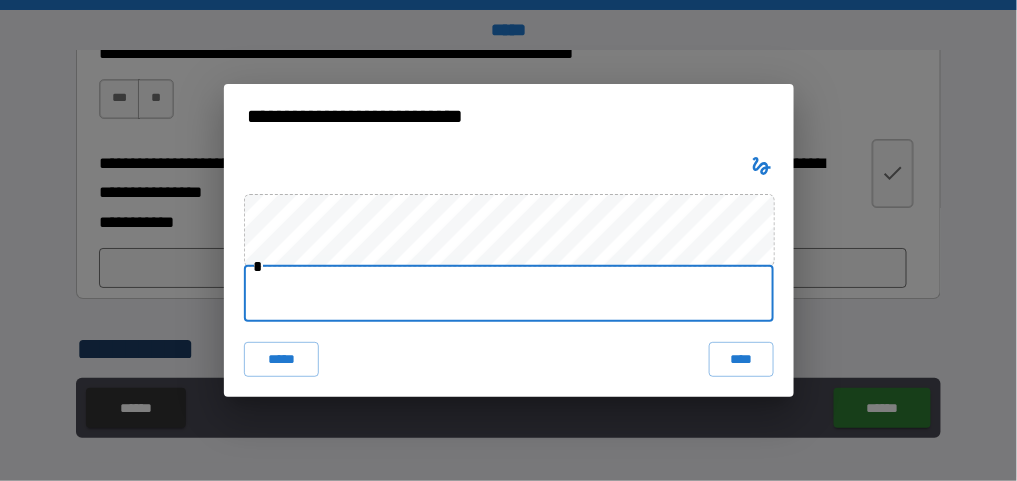 click at bounding box center [509, 294] 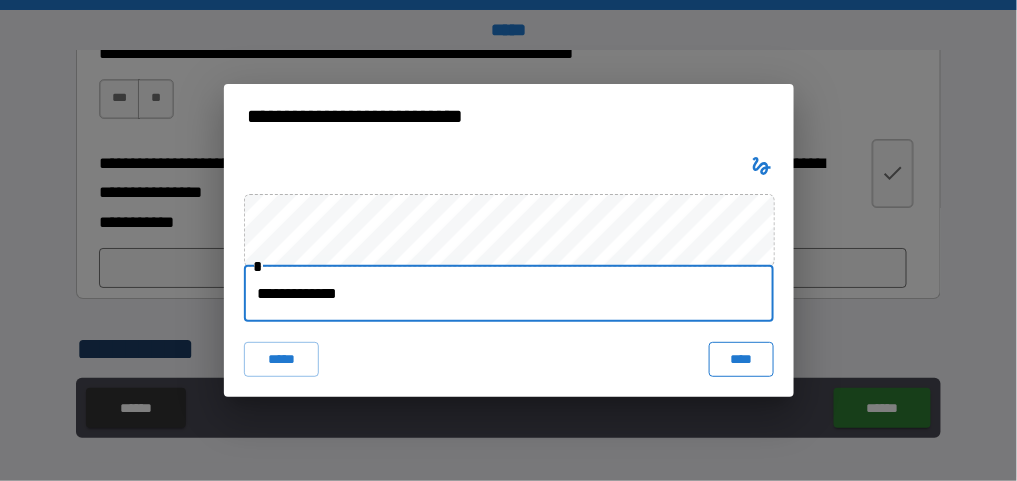type on "**********" 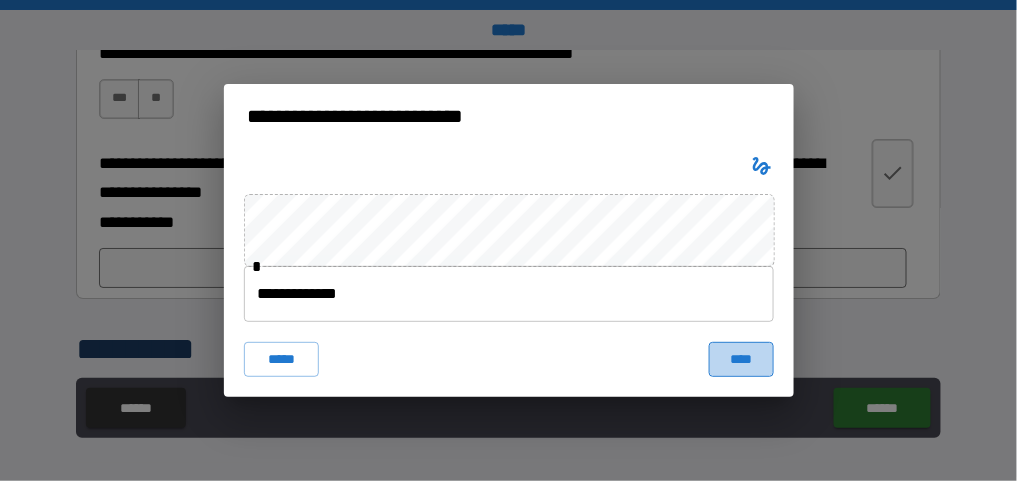 click on "****" at bounding box center [741, 360] 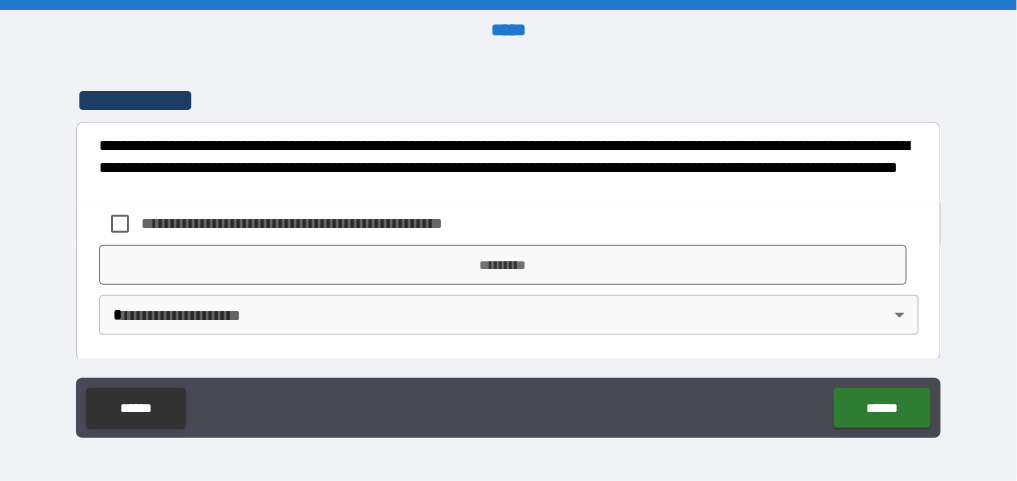 scroll, scrollTop: 1840, scrollLeft: 0, axis: vertical 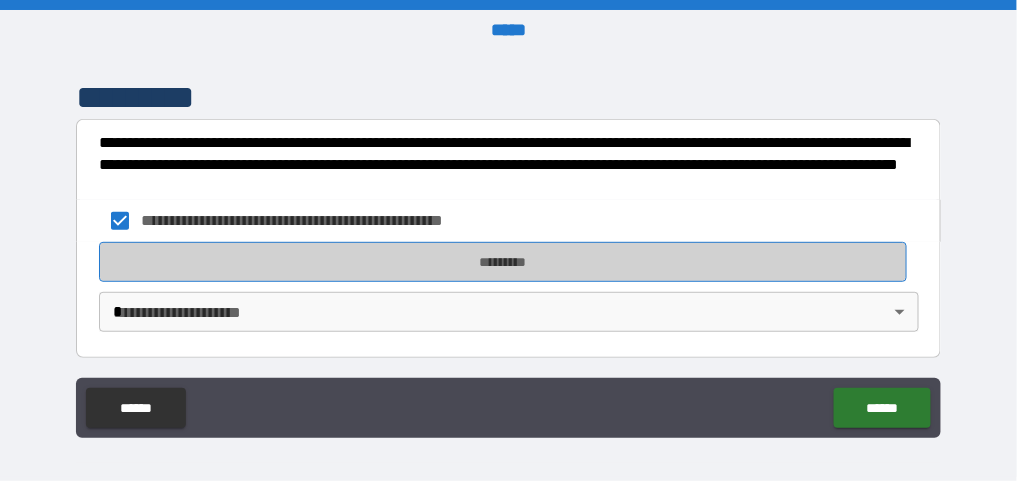 click on "*********" at bounding box center [503, 262] 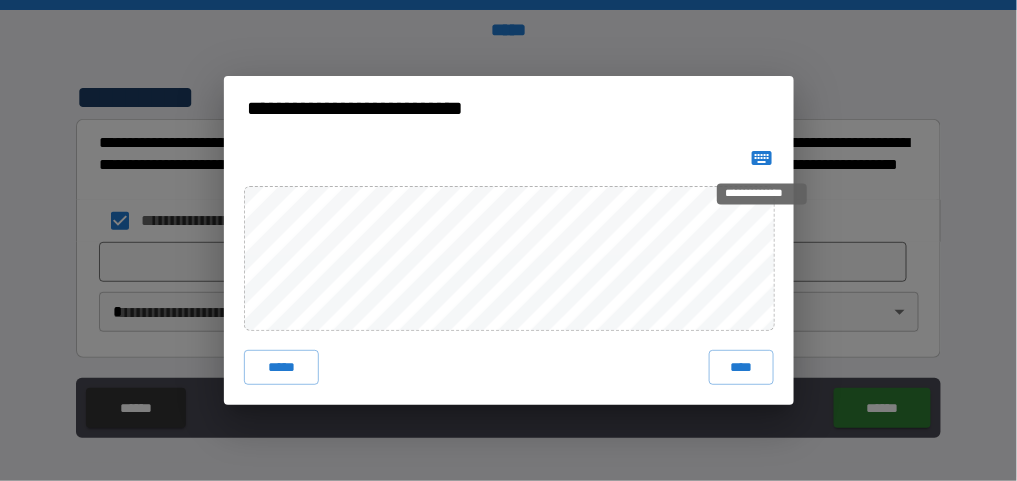 click 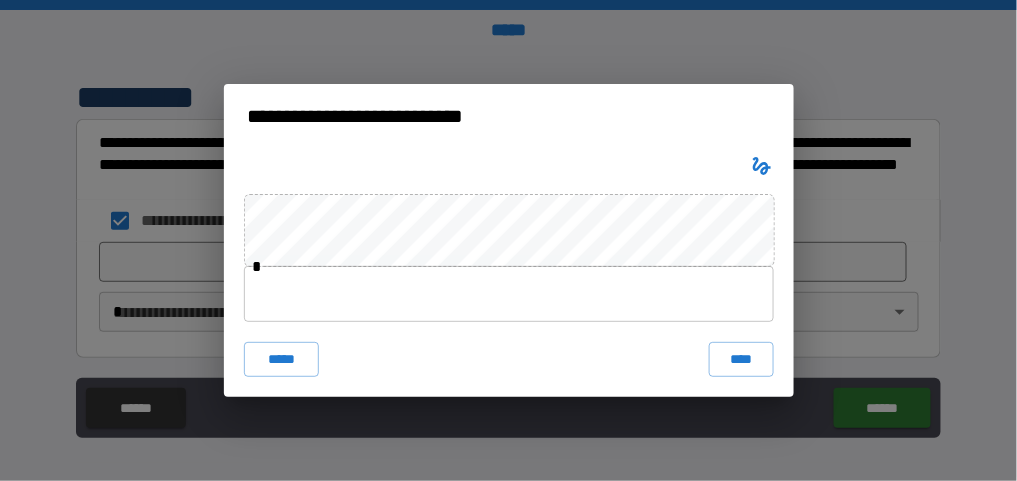 click at bounding box center [509, 294] 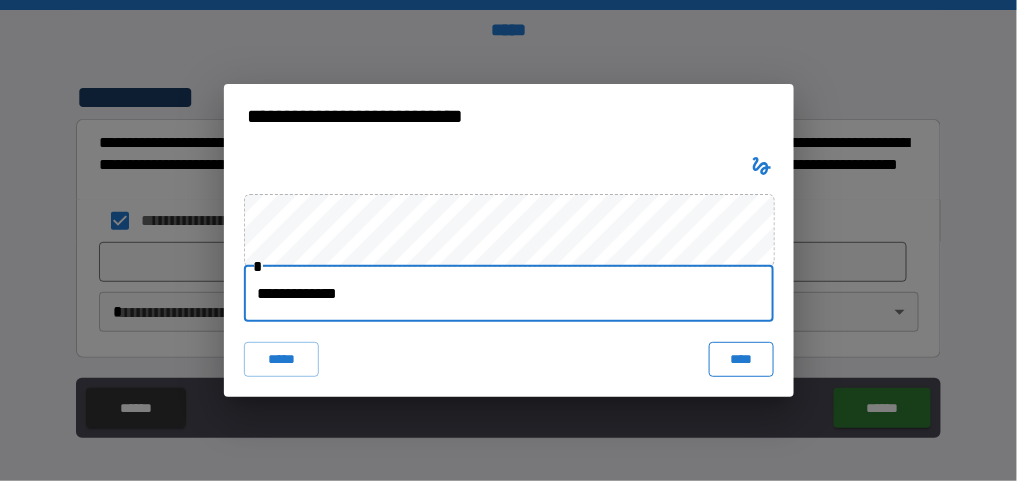 type on "**********" 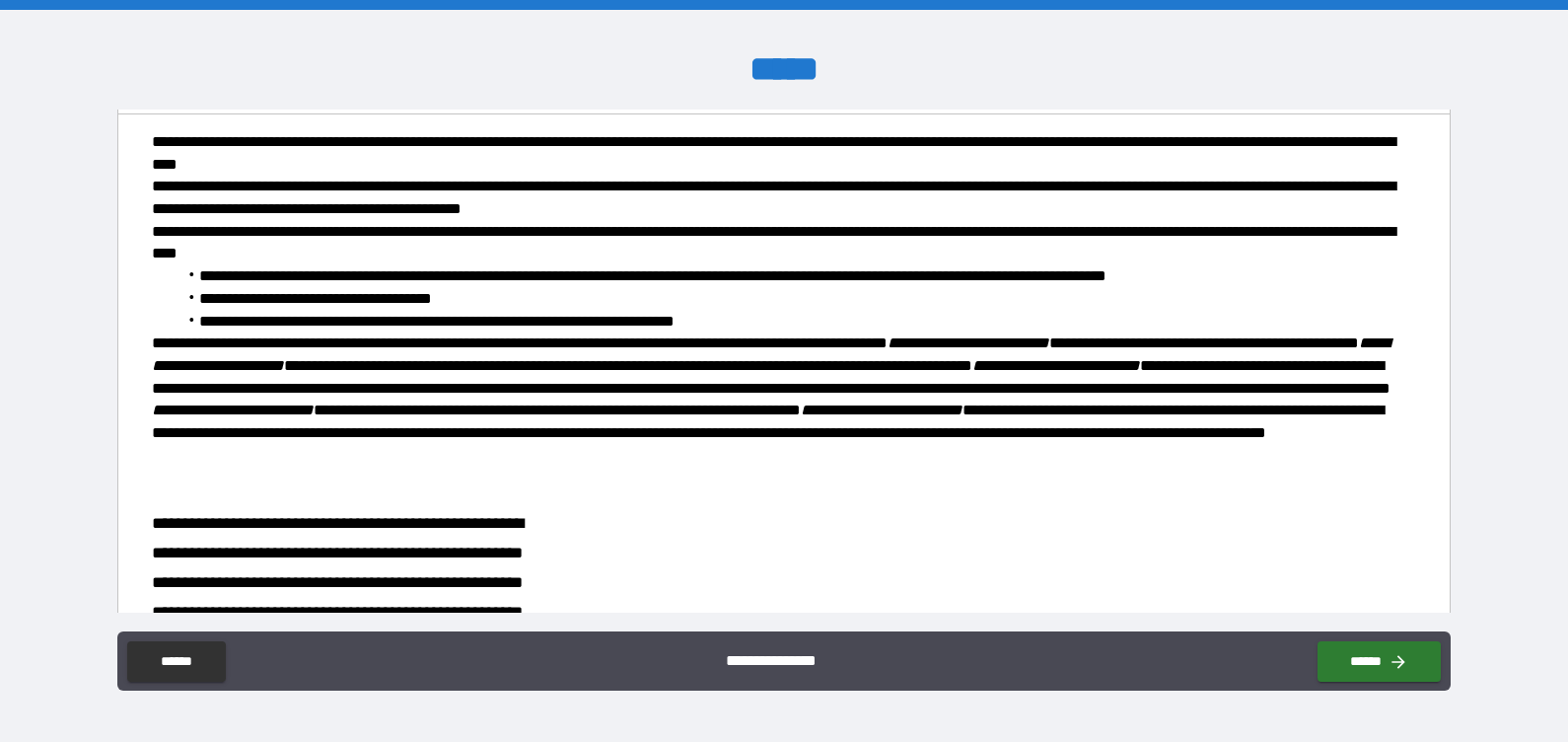 scroll, scrollTop: 205, scrollLeft: 0, axis: vertical 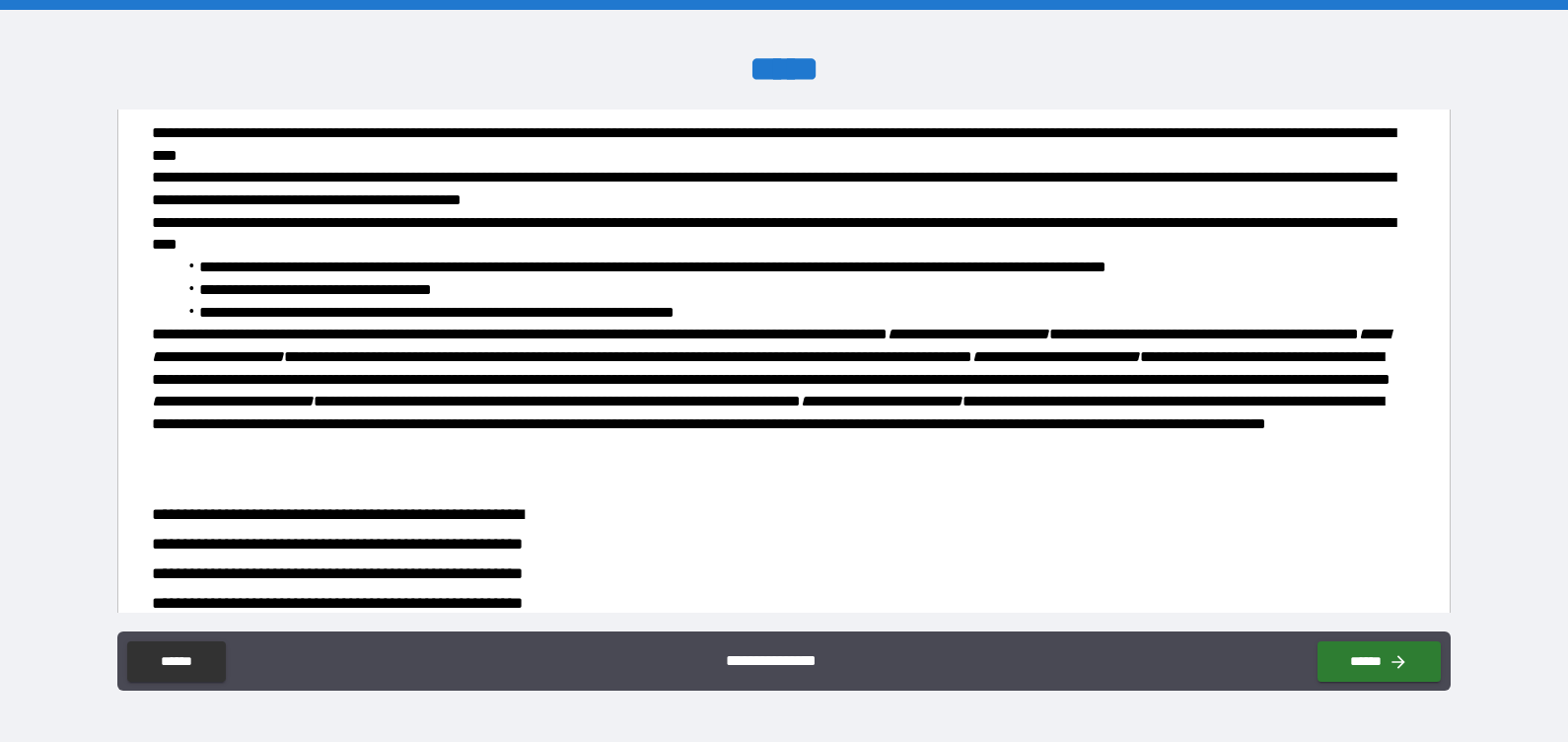 drag, startPoint x: 985, startPoint y: 657, endPoint x: 952, endPoint y: 736, distance: 85.615419 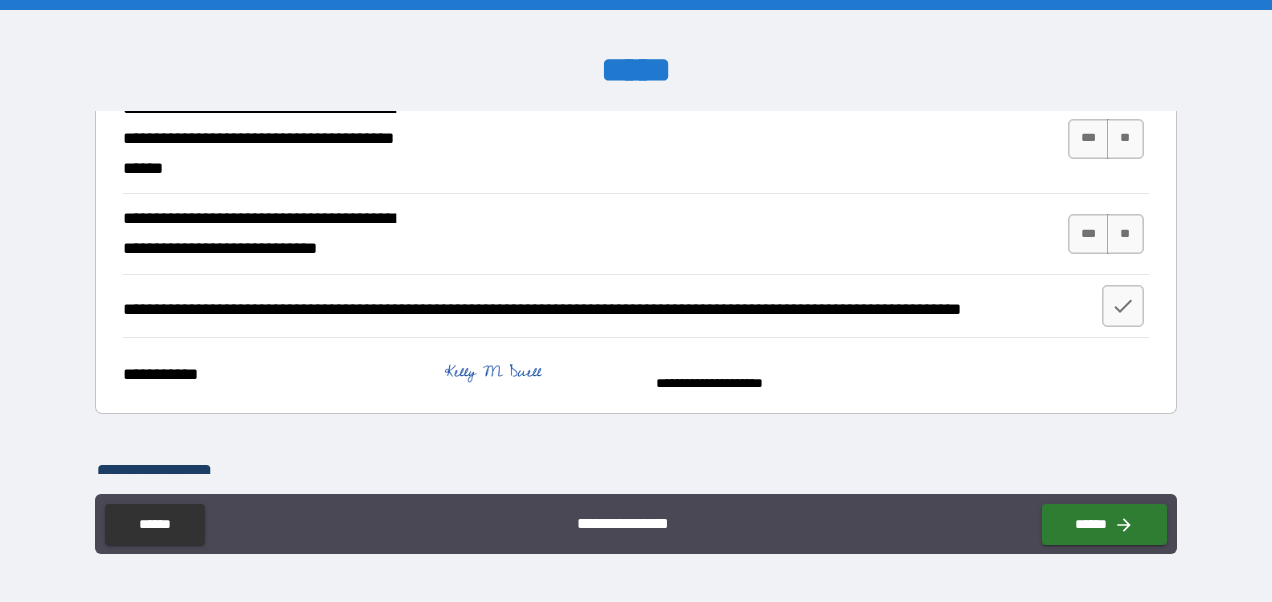 scroll, scrollTop: 1533, scrollLeft: 0, axis: vertical 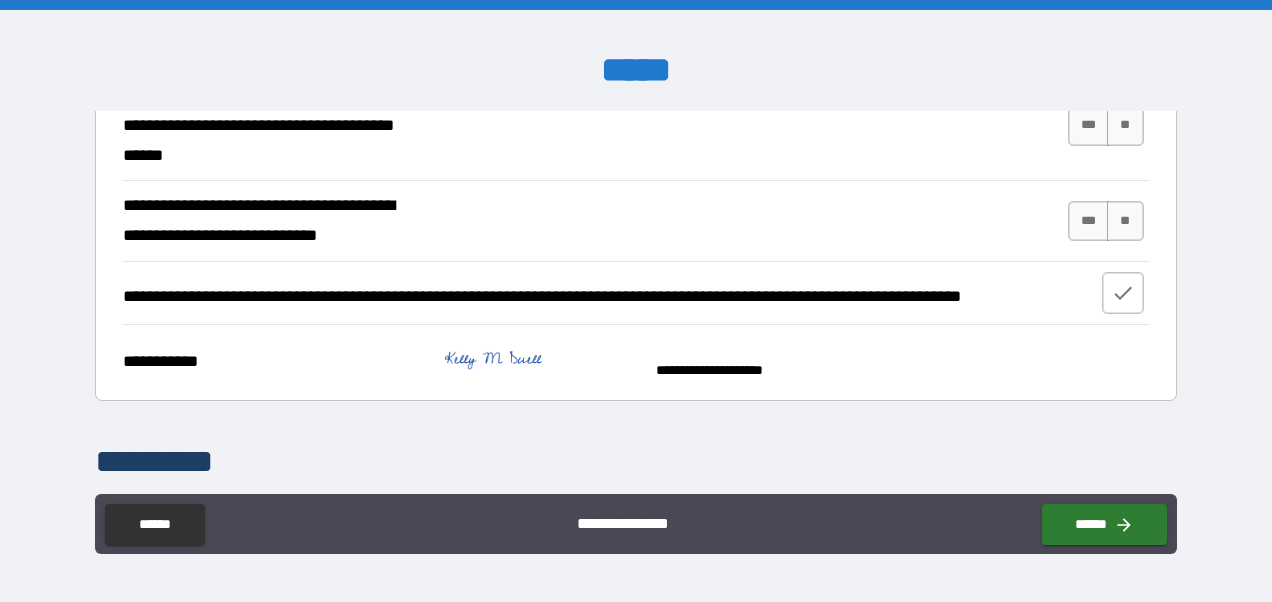 click 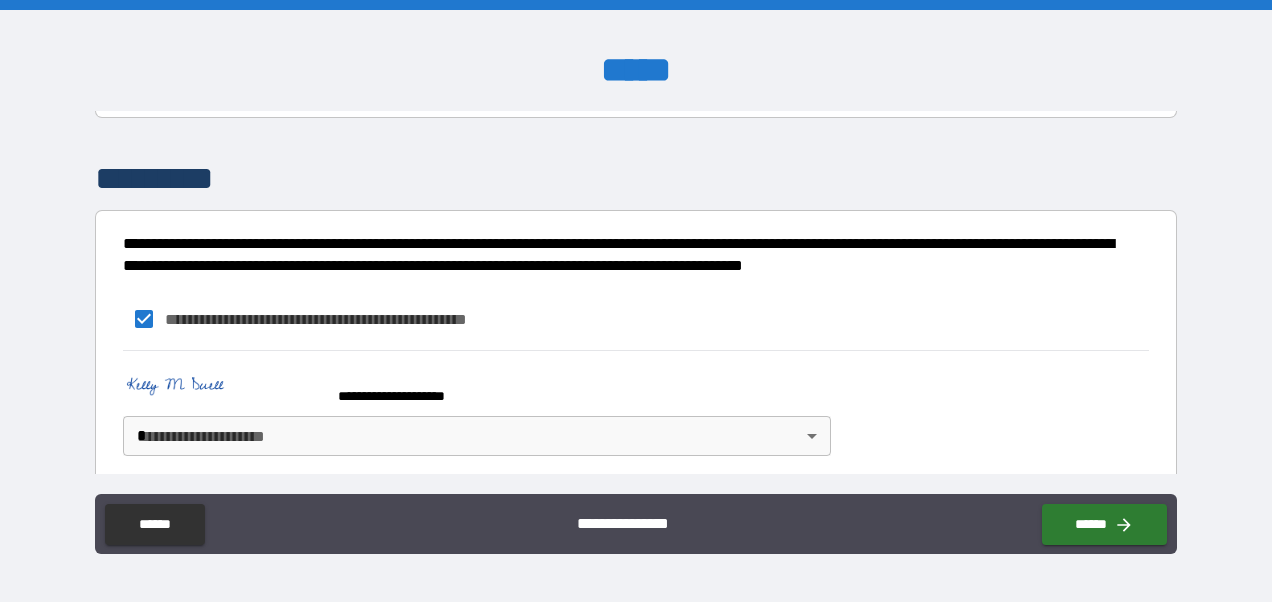 scroll, scrollTop: 1820, scrollLeft: 0, axis: vertical 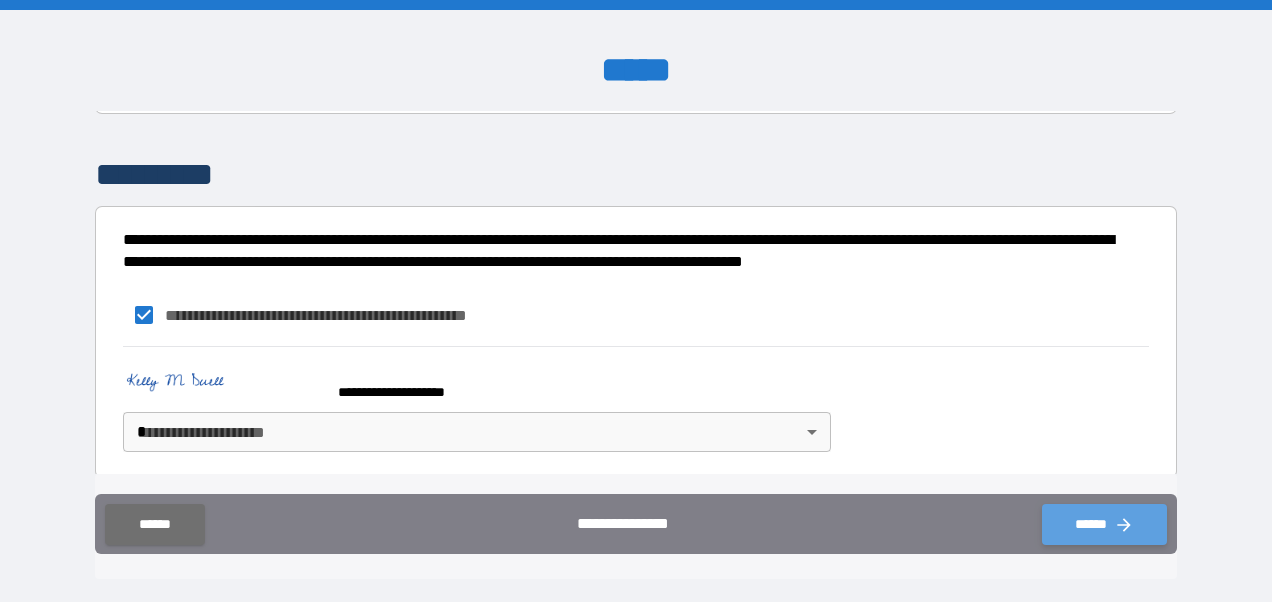 click on "******" at bounding box center (1104, 524) 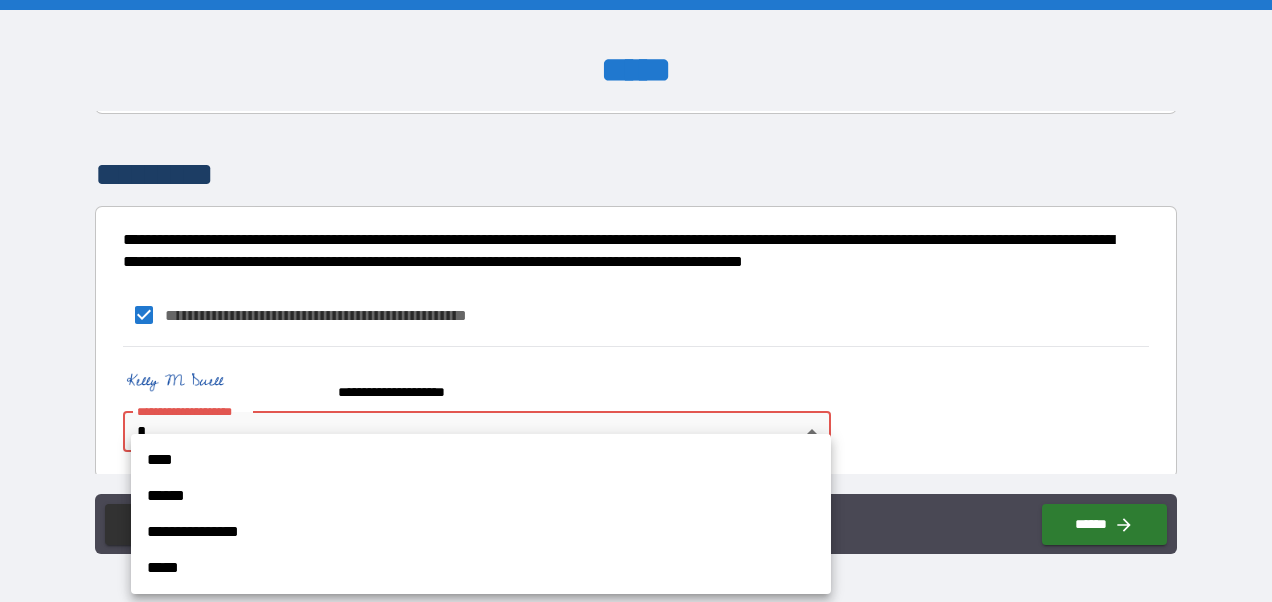 click on "**********" at bounding box center [636, 301] 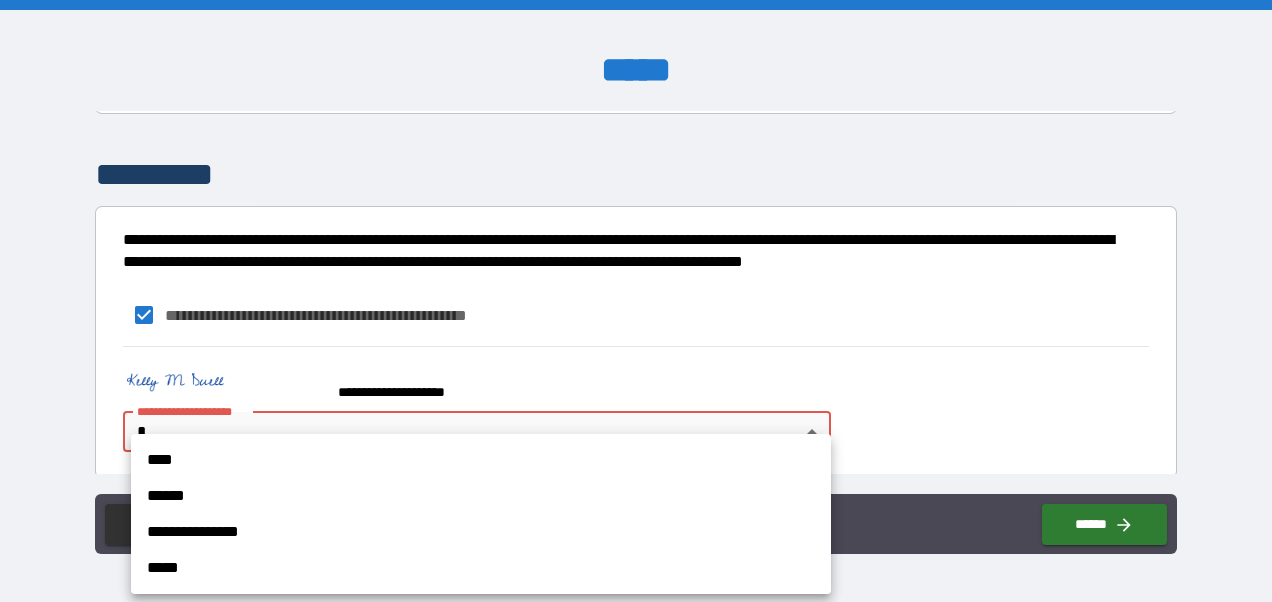 click on "****" at bounding box center [481, 460] 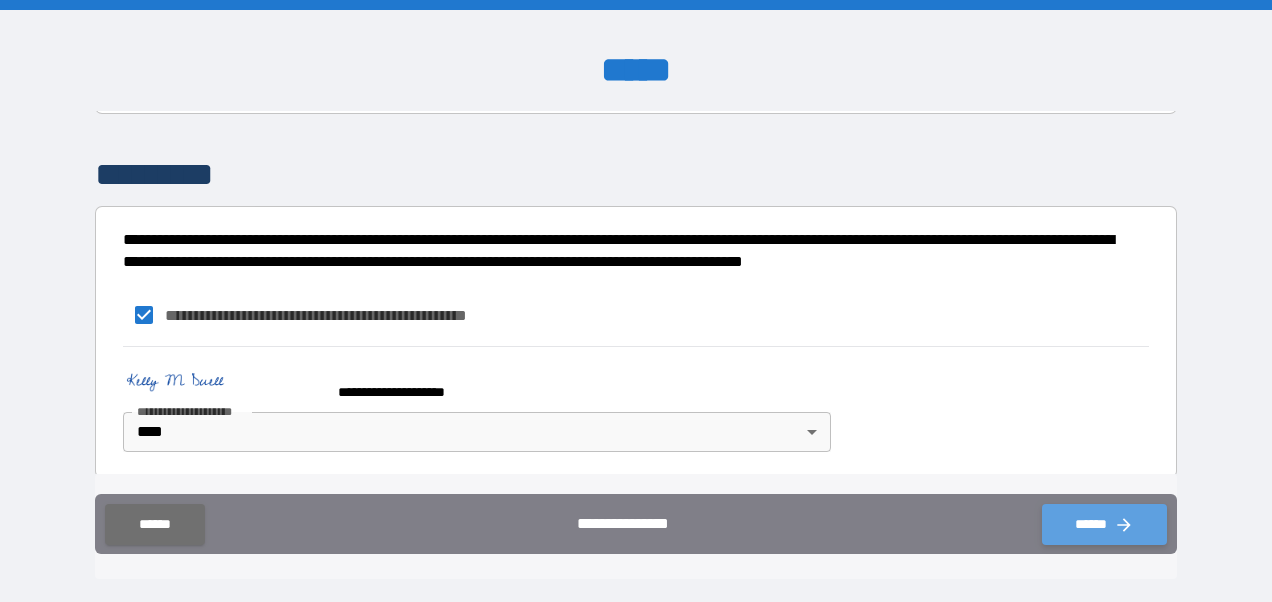 click on "******" at bounding box center [1104, 524] 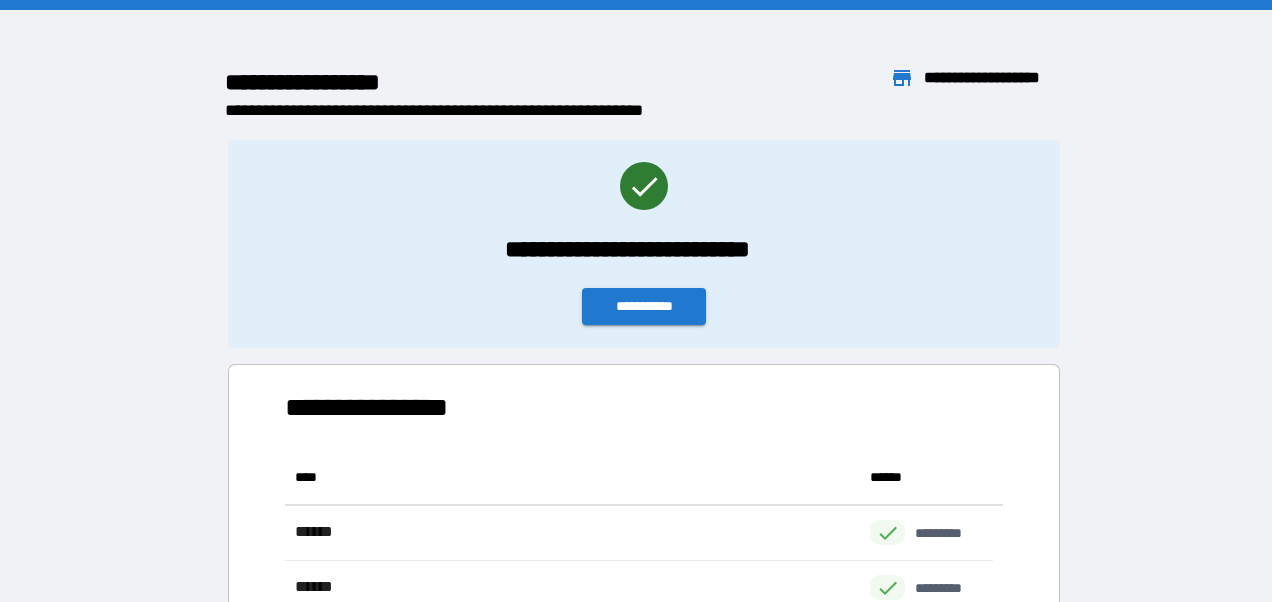 scroll, scrollTop: 425, scrollLeft: 692, axis: both 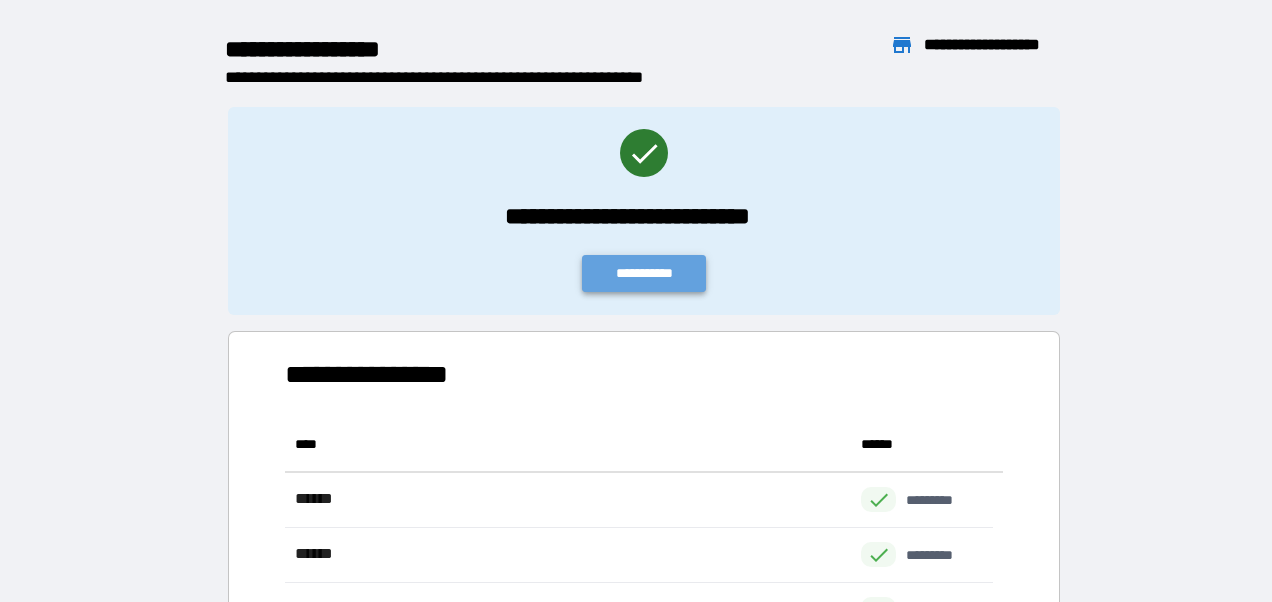click on "**********" at bounding box center (644, 273) 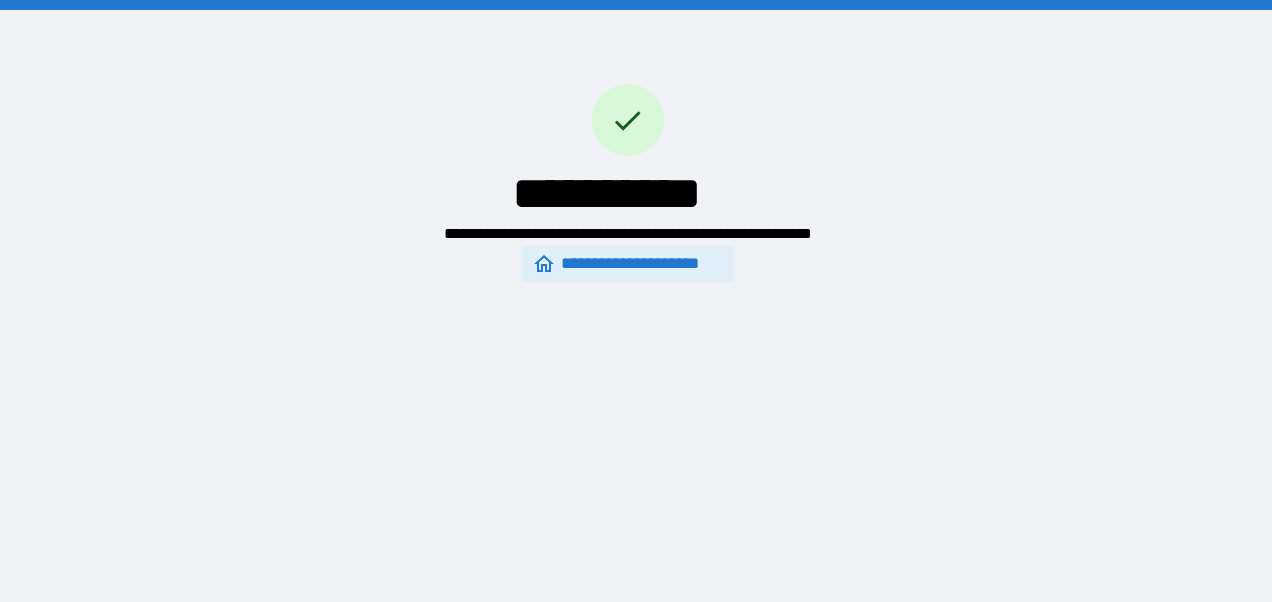 scroll, scrollTop: 0, scrollLeft: 0, axis: both 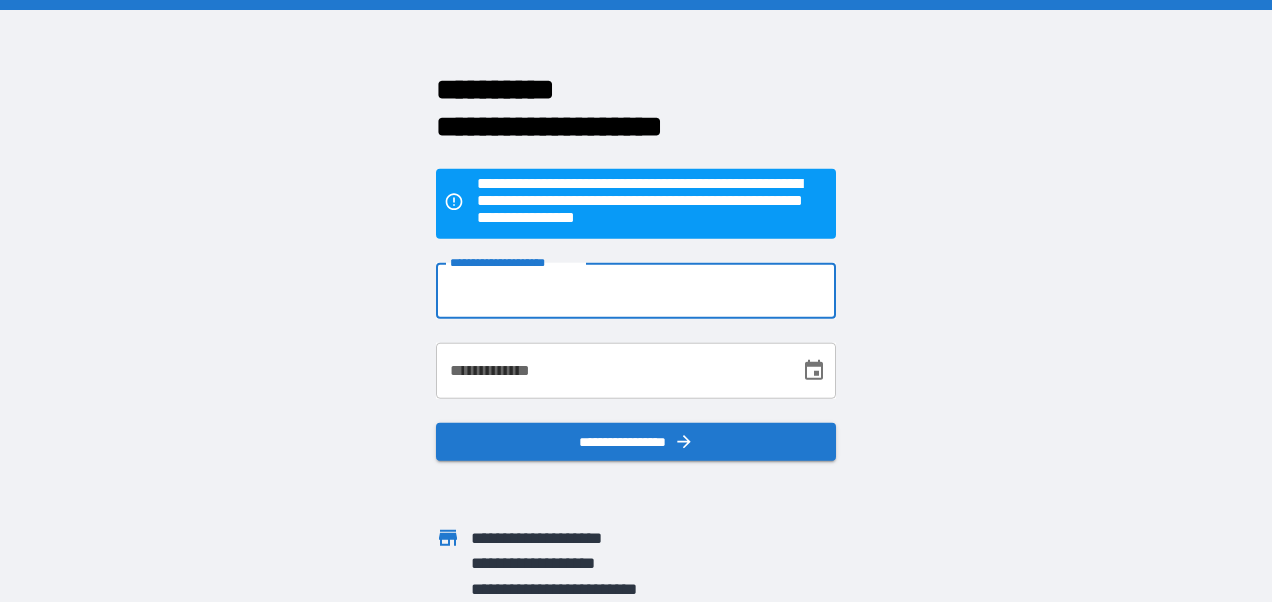 click on "**********" at bounding box center (636, 291) 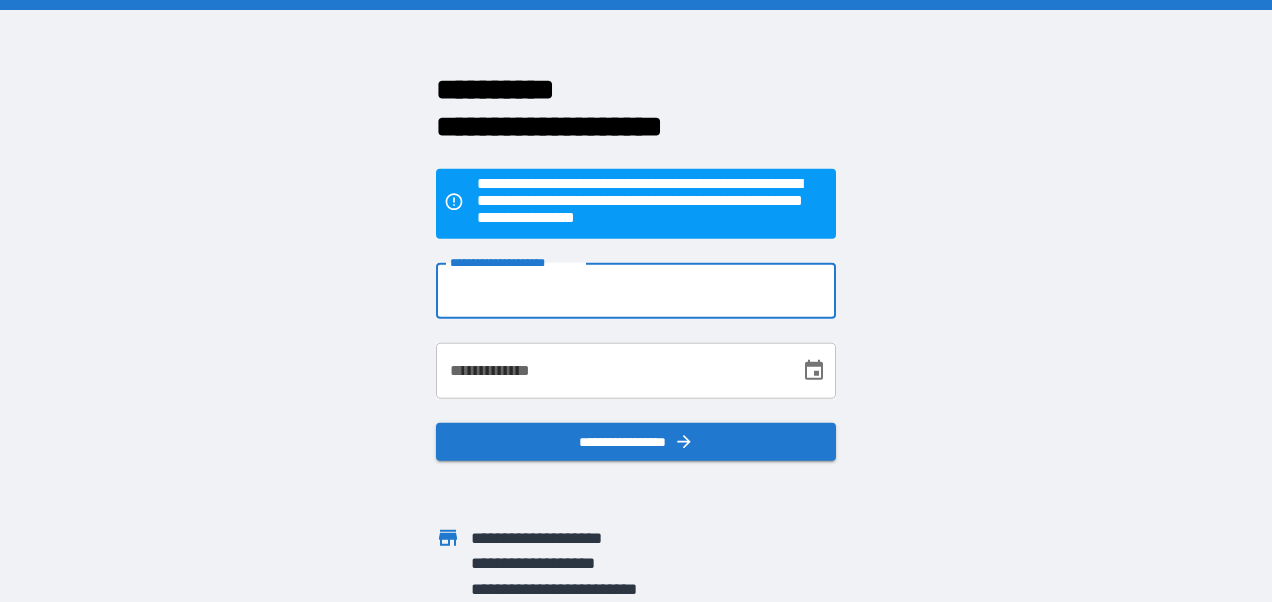 type on "**********" 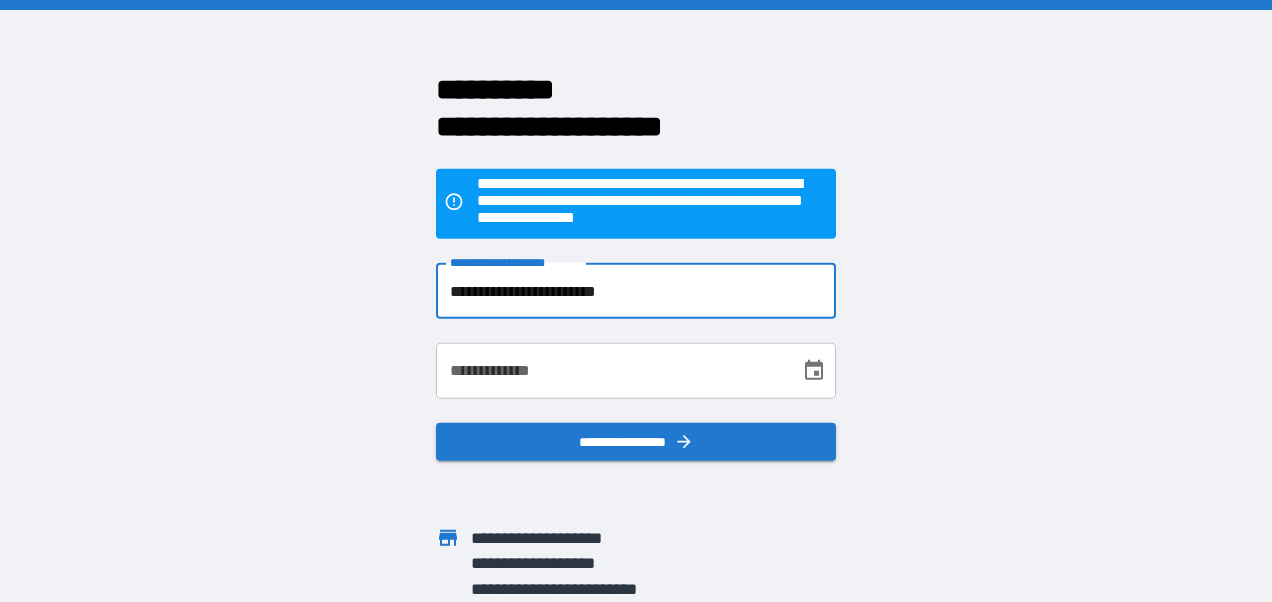 type on "**********" 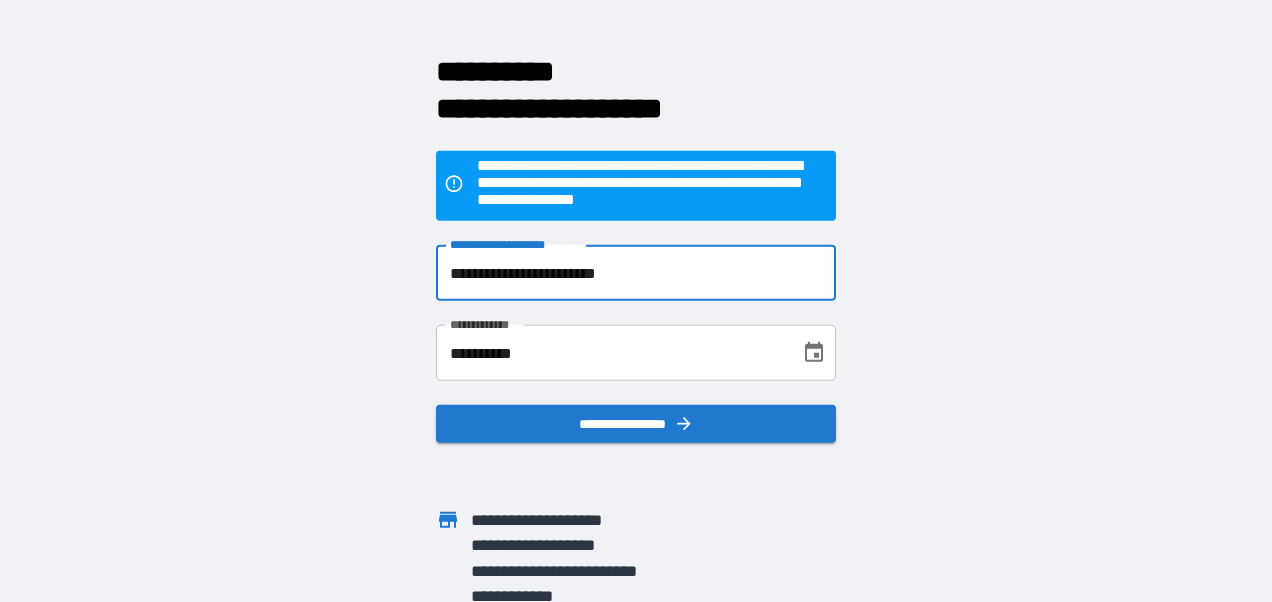 scroll, scrollTop: 26, scrollLeft: 0, axis: vertical 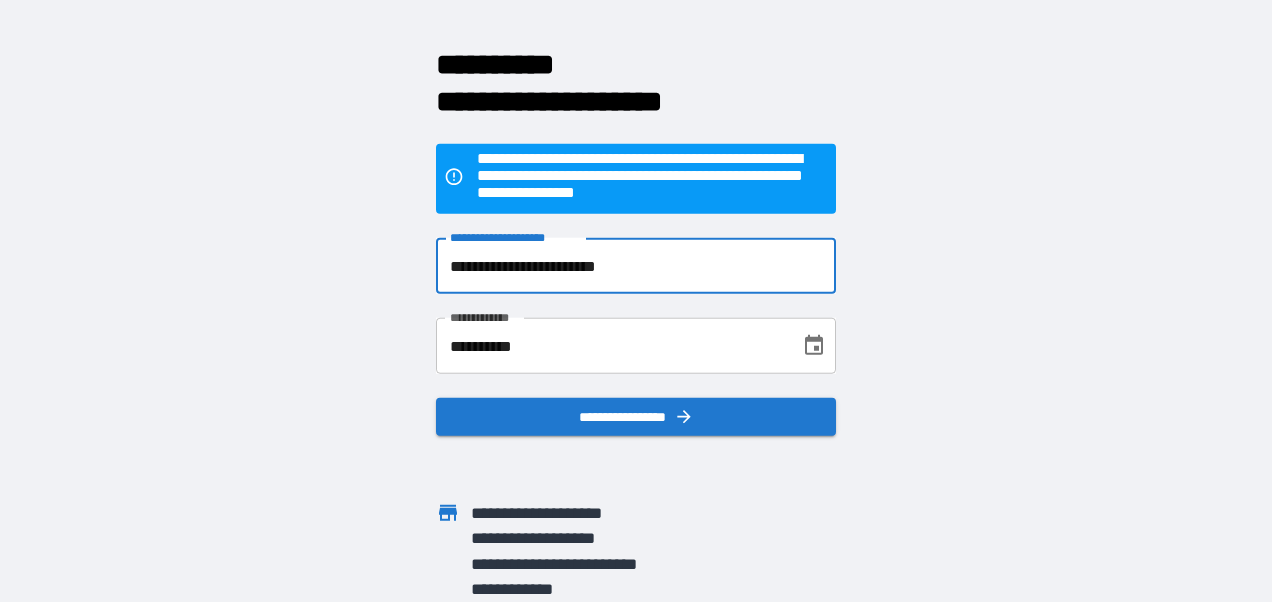 click on "**********" at bounding box center (636, 417) 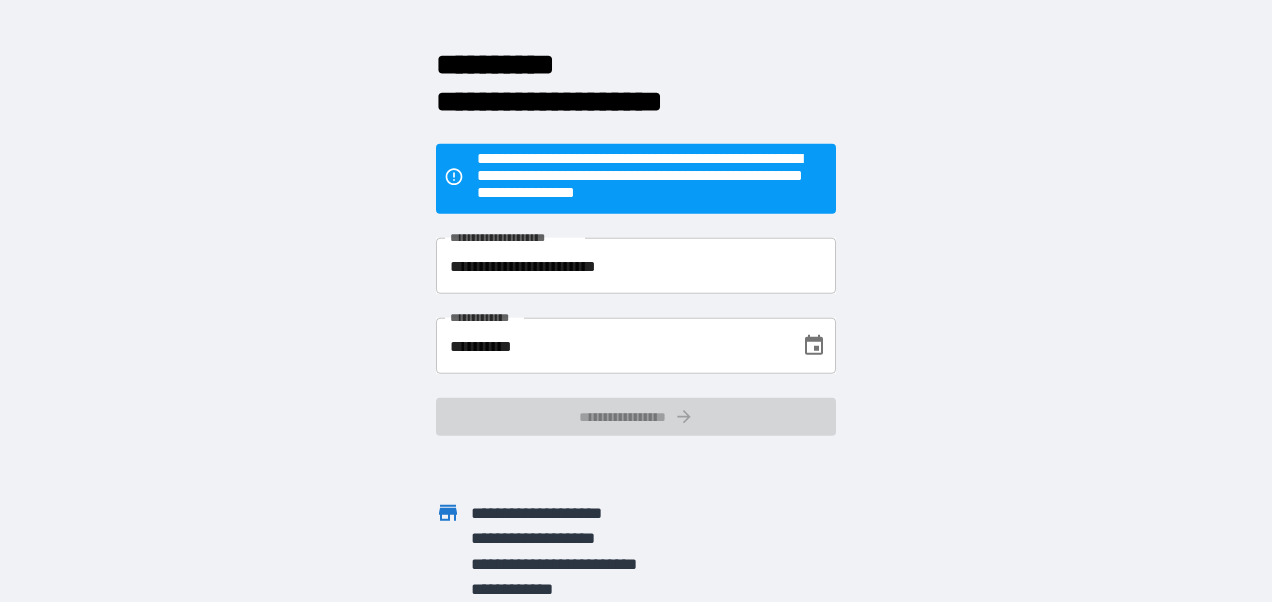 scroll, scrollTop: 0, scrollLeft: 0, axis: both 